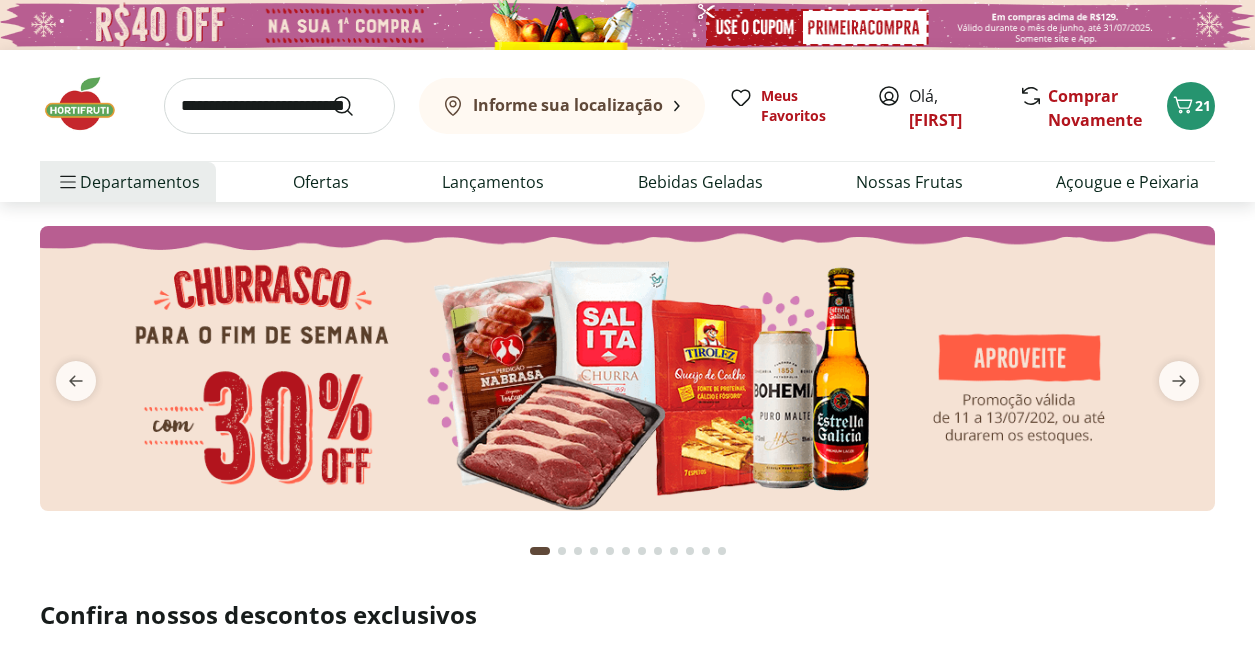 scroll, scrollTop: 0, scrollLeft: 0, axis: both 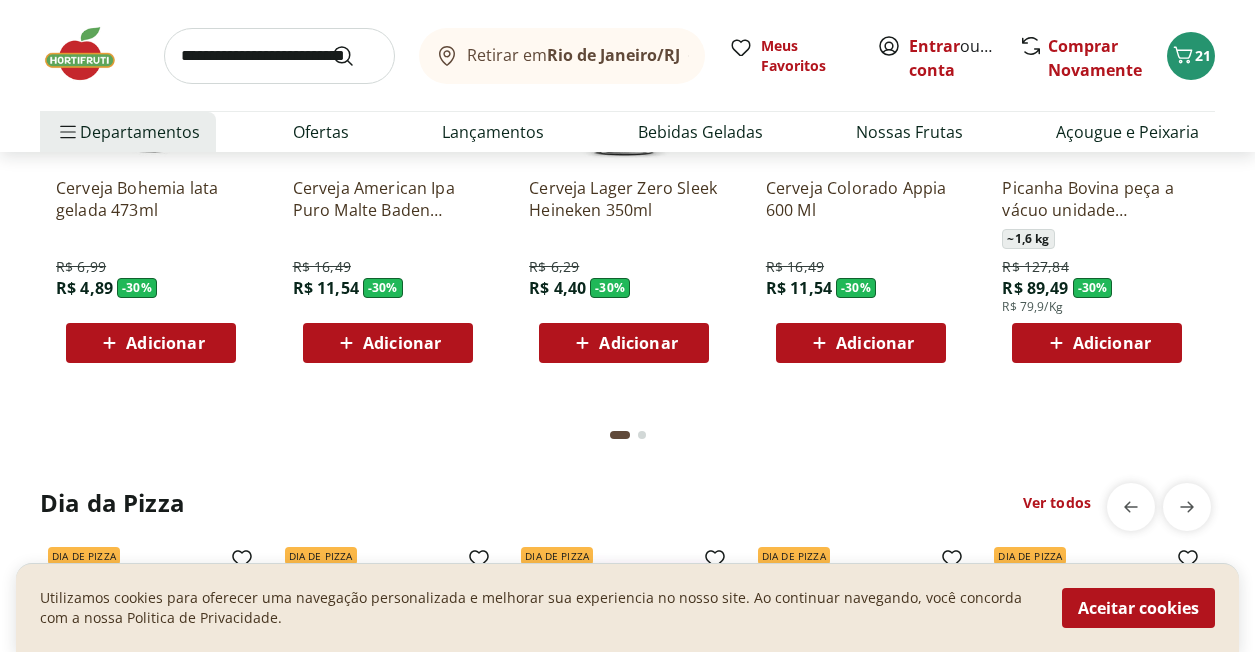 click on "Adicionar" at bounding box center (638, 343) 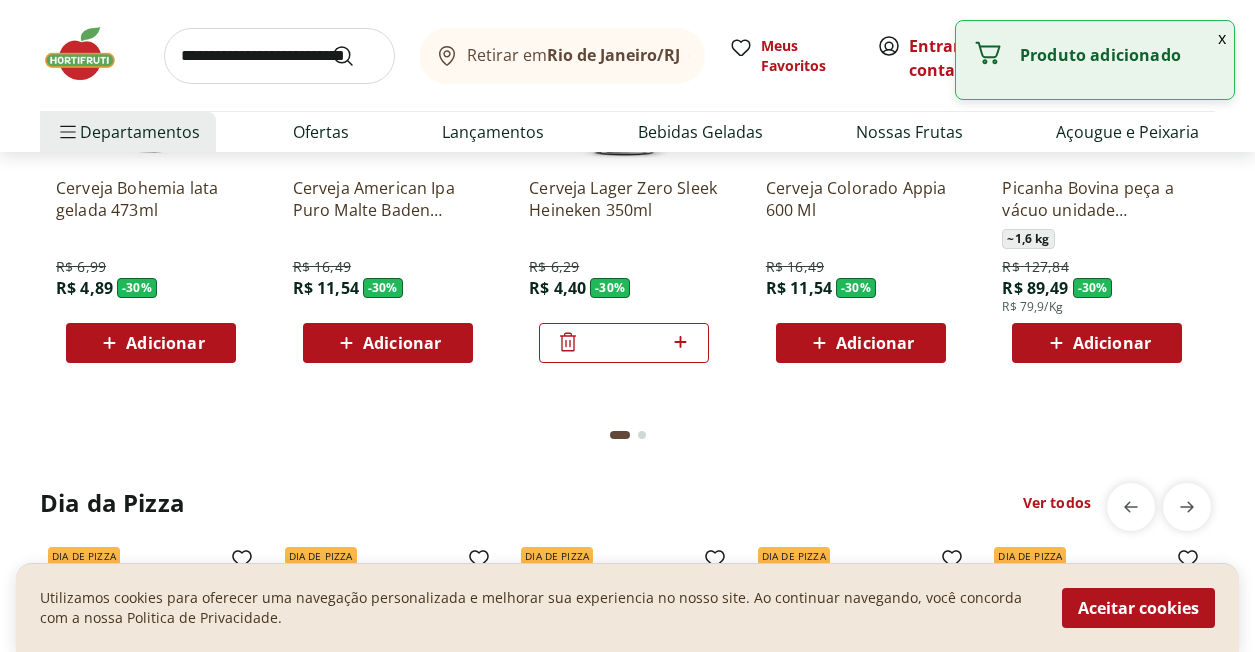 click 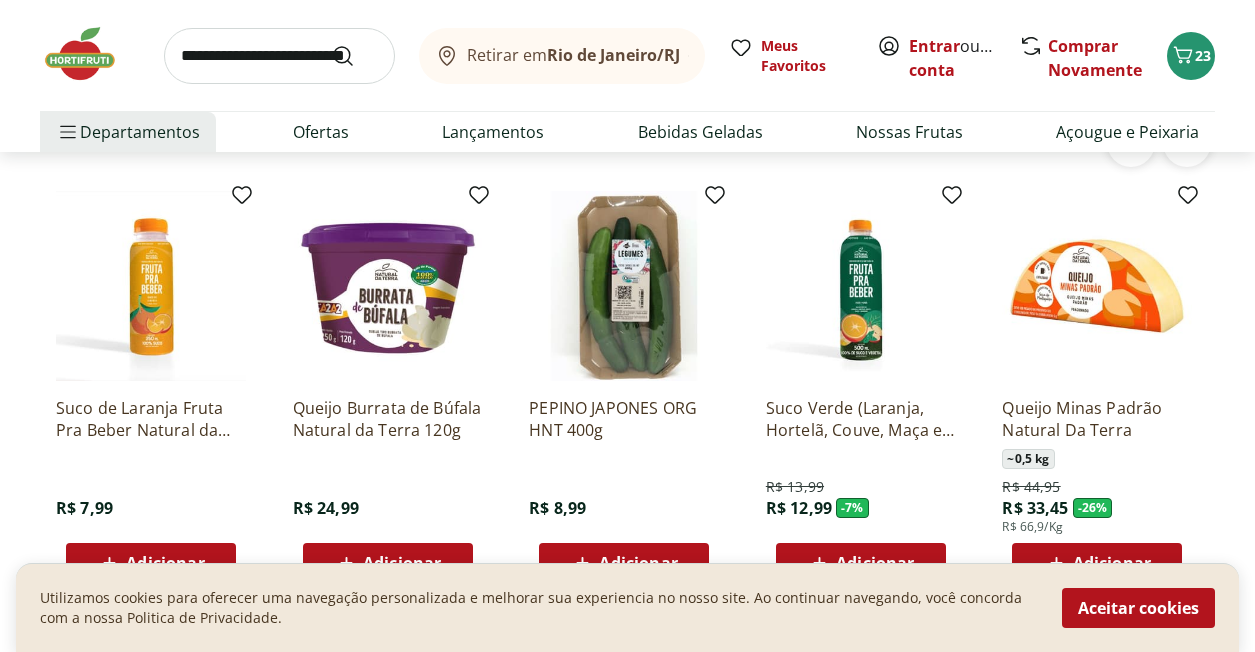 scroll, scrollTop: 4800, scrollLeft: 0, axis: vertical 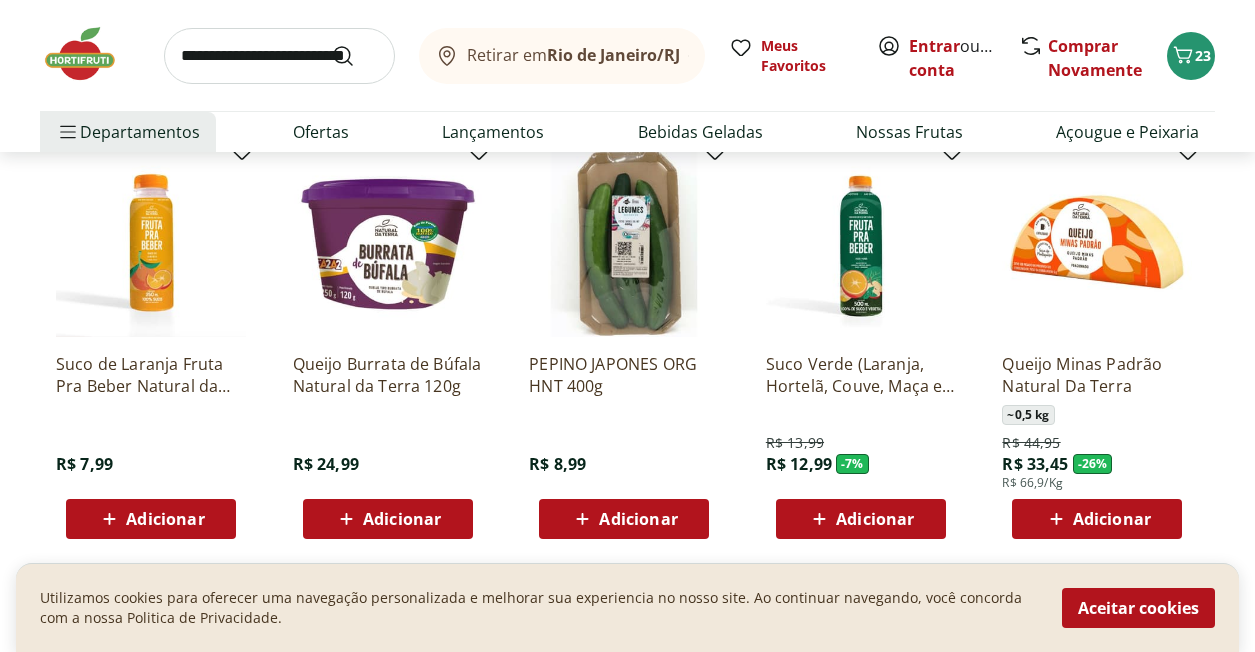 click at bounding box center (151, 242) 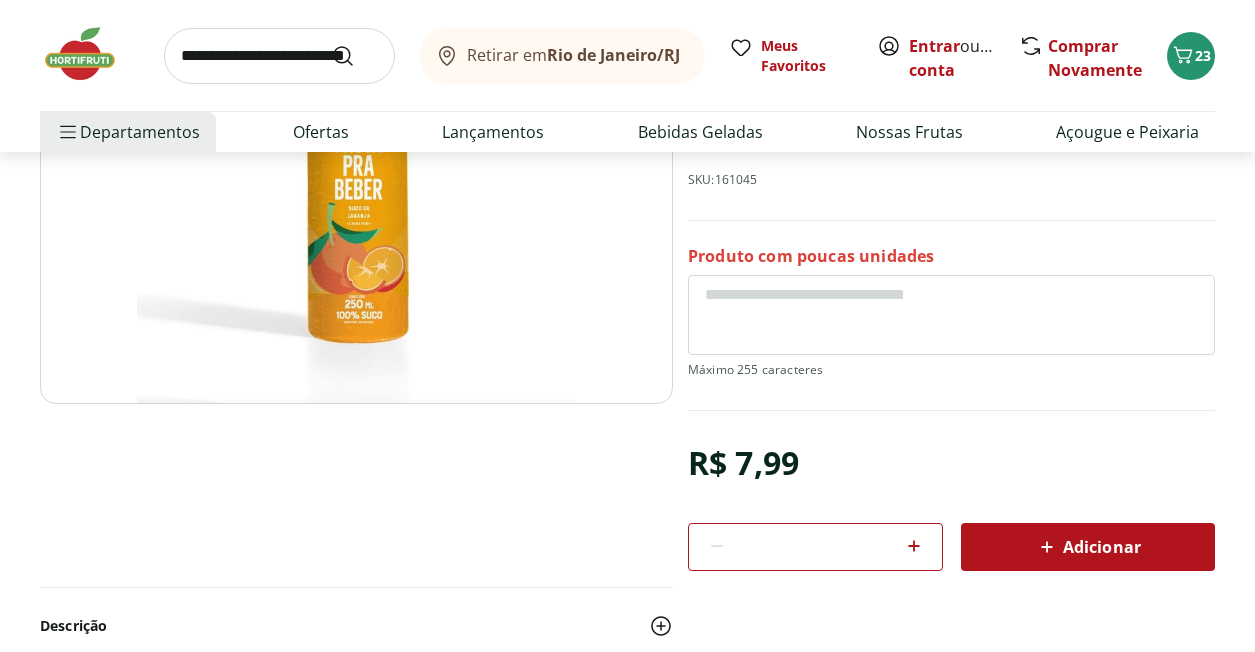 scroll, scrollTop: 300, scrollLeft: 0, axis: vertical 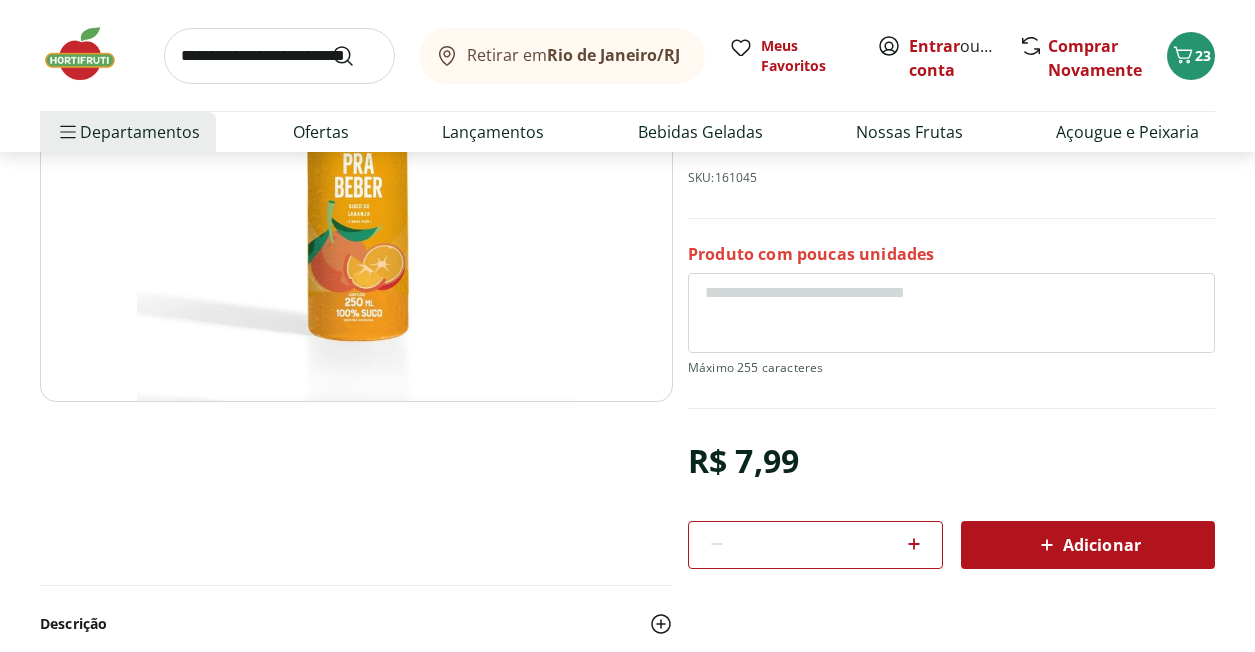 click on "Adicionar" at bounding box center (1088, 545) 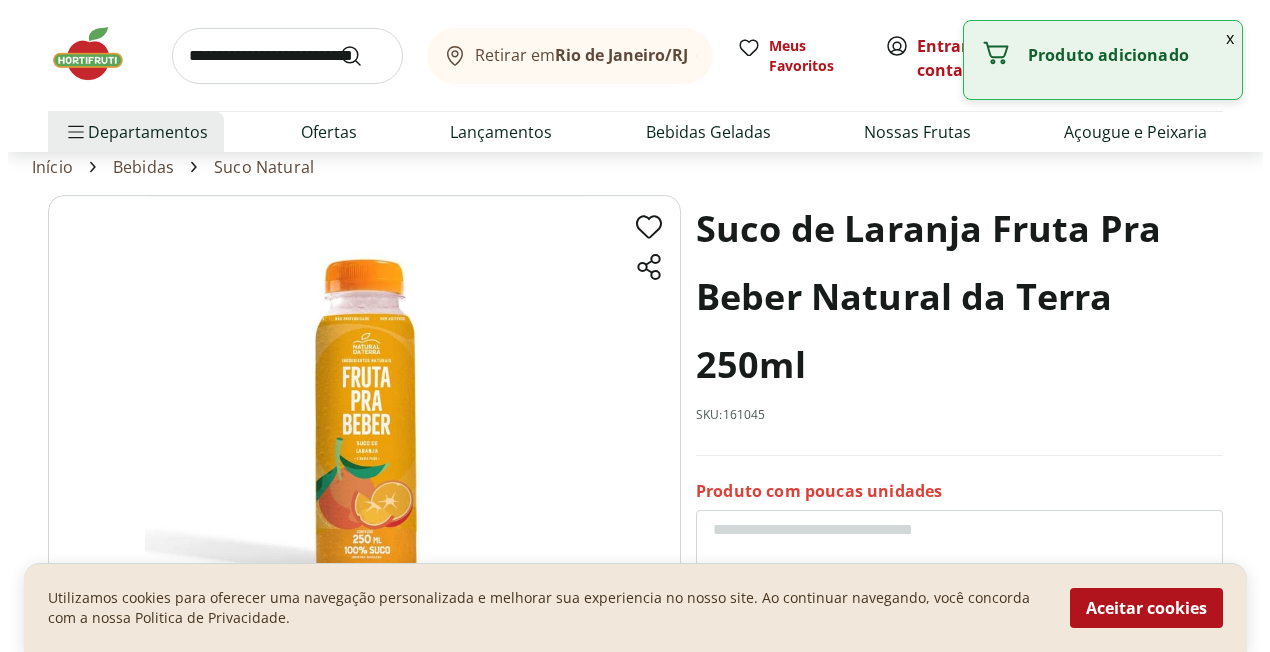 scroll, scrollTop: 0, scrollLeft: 0, axis: both 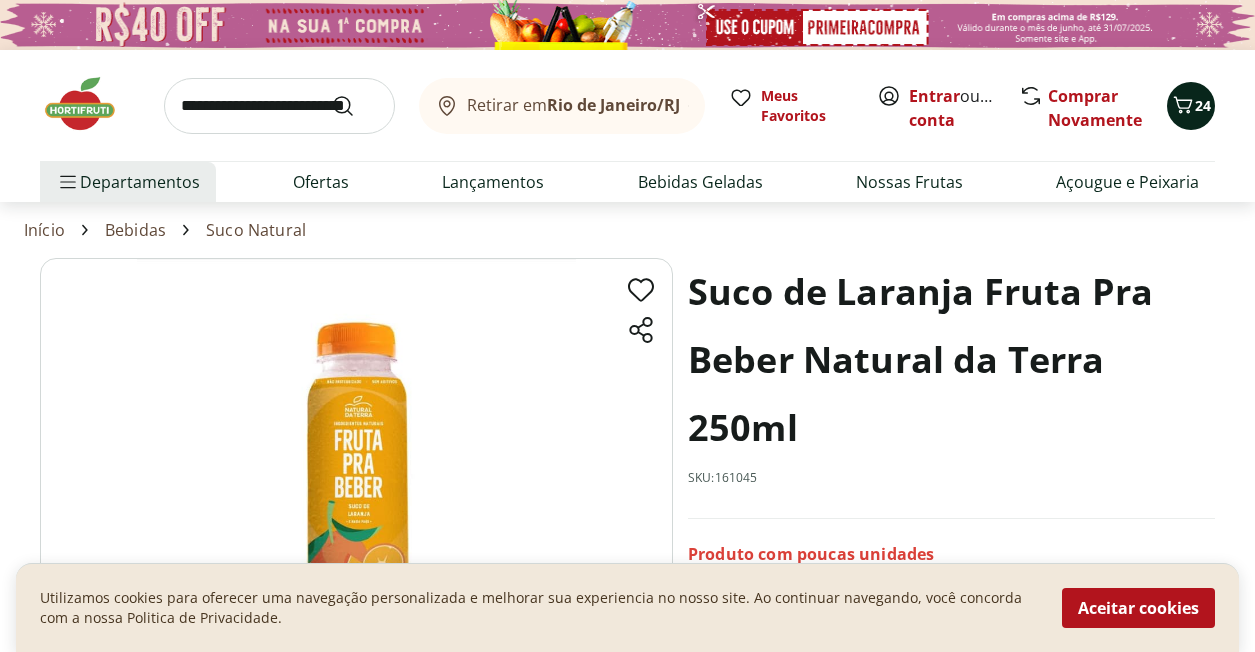 click on "24" at bounding box center (1203, 105) 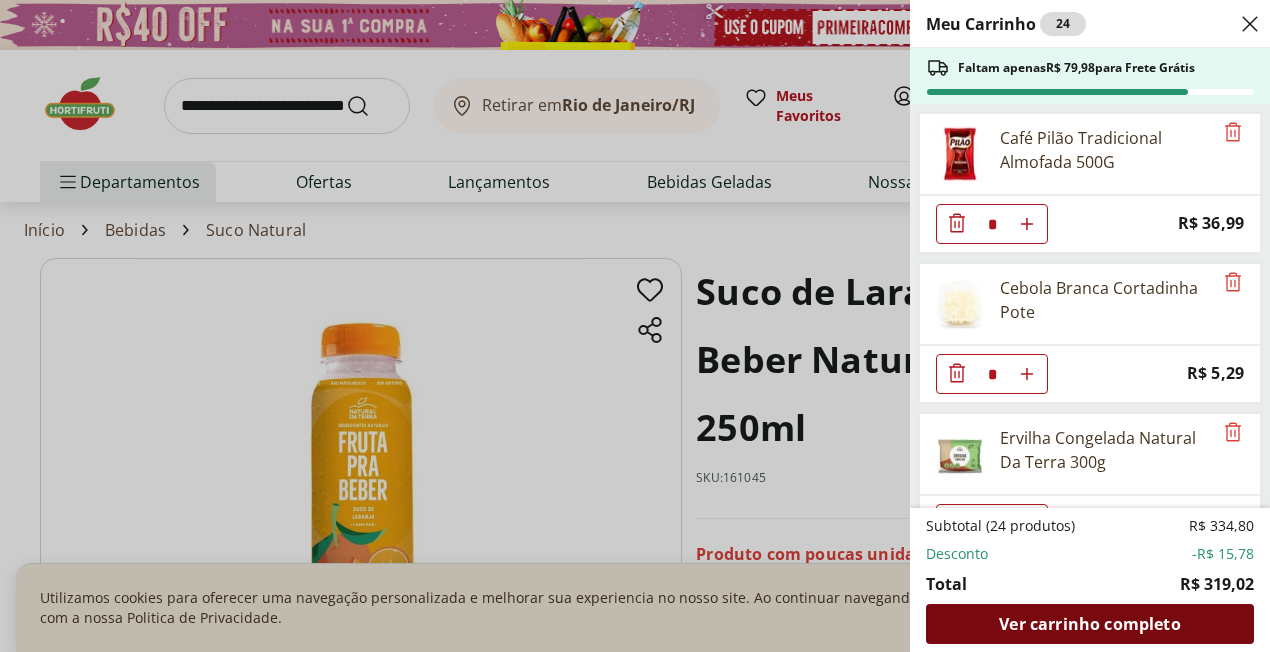 click on "Ver carrinho completo" at bounding box center [1089, 624] 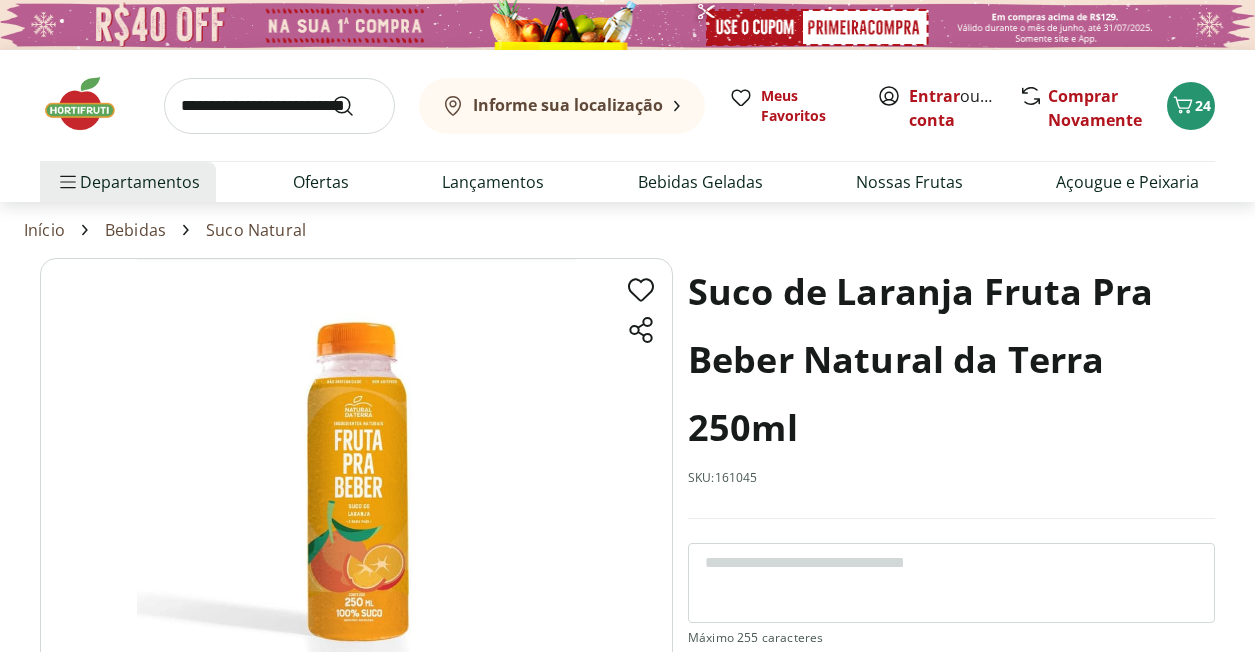 scroll, scrollTop: 0, scrollLeft: 0, axis: both 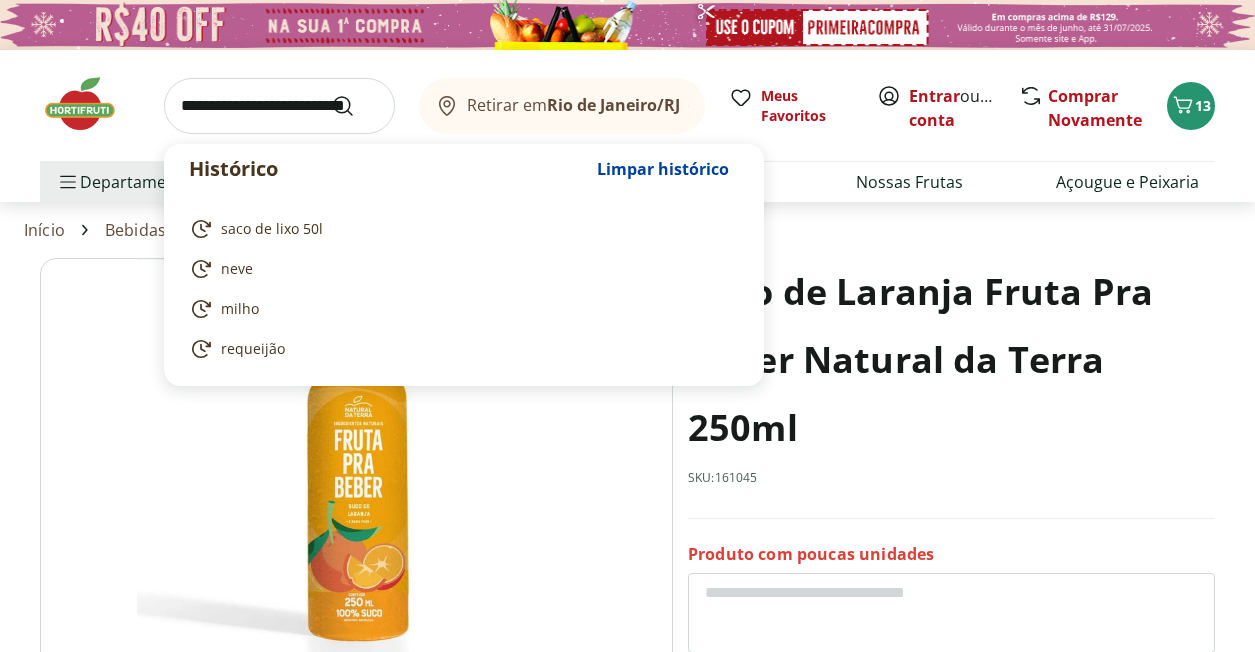 drag, startPoint x: 188, startPoint y: 93, endPoint x: 319, endPoint y: 78, distance: 131.85599 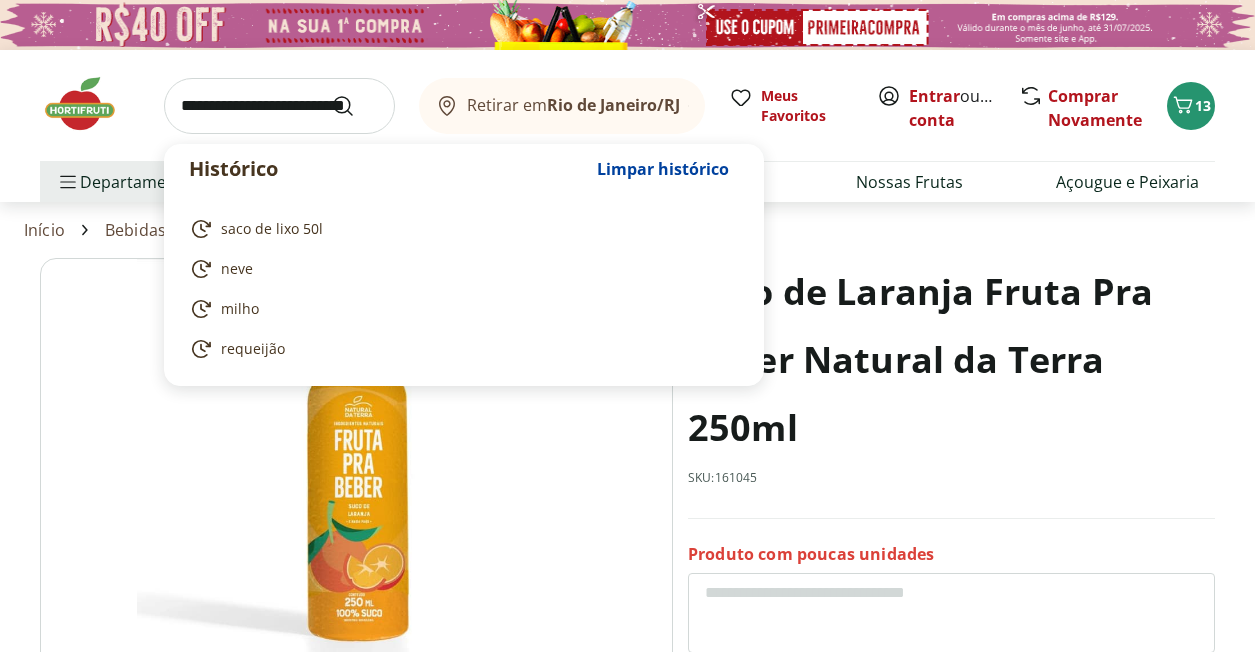 click at bounding box center (279, 106) 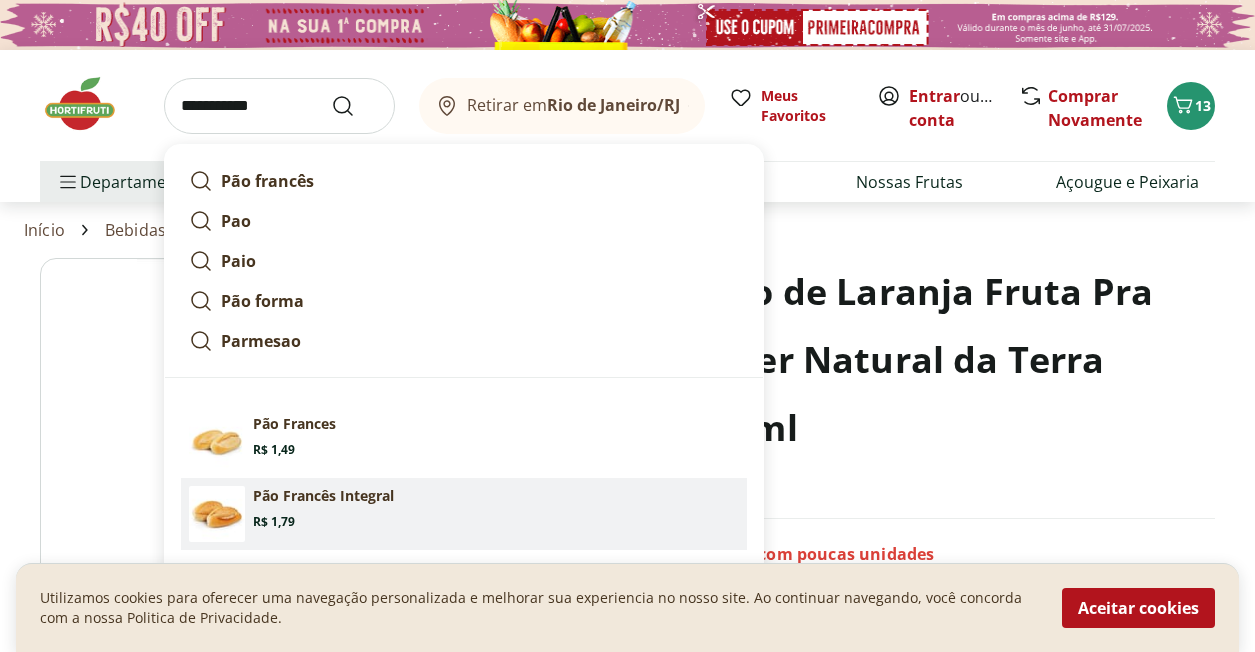 click on "Pão Francês Integral" at bounding box center [323, 496] 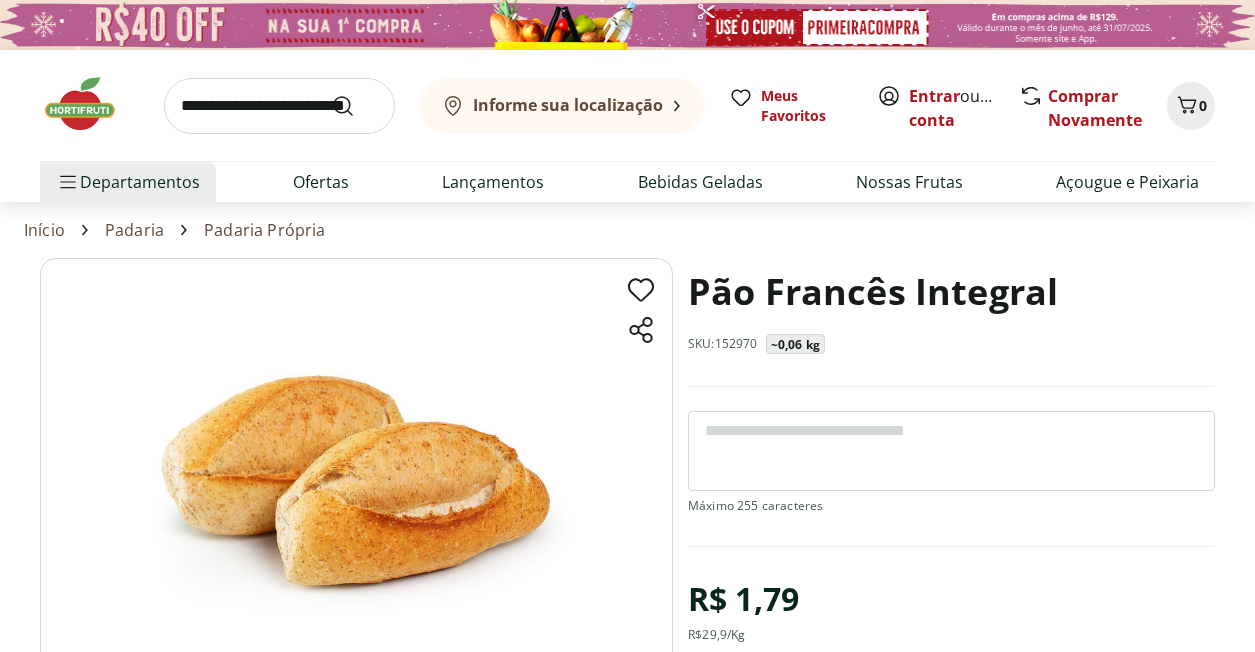 scroll, scrollTop: 0, scrollLeft: 0, axis: both 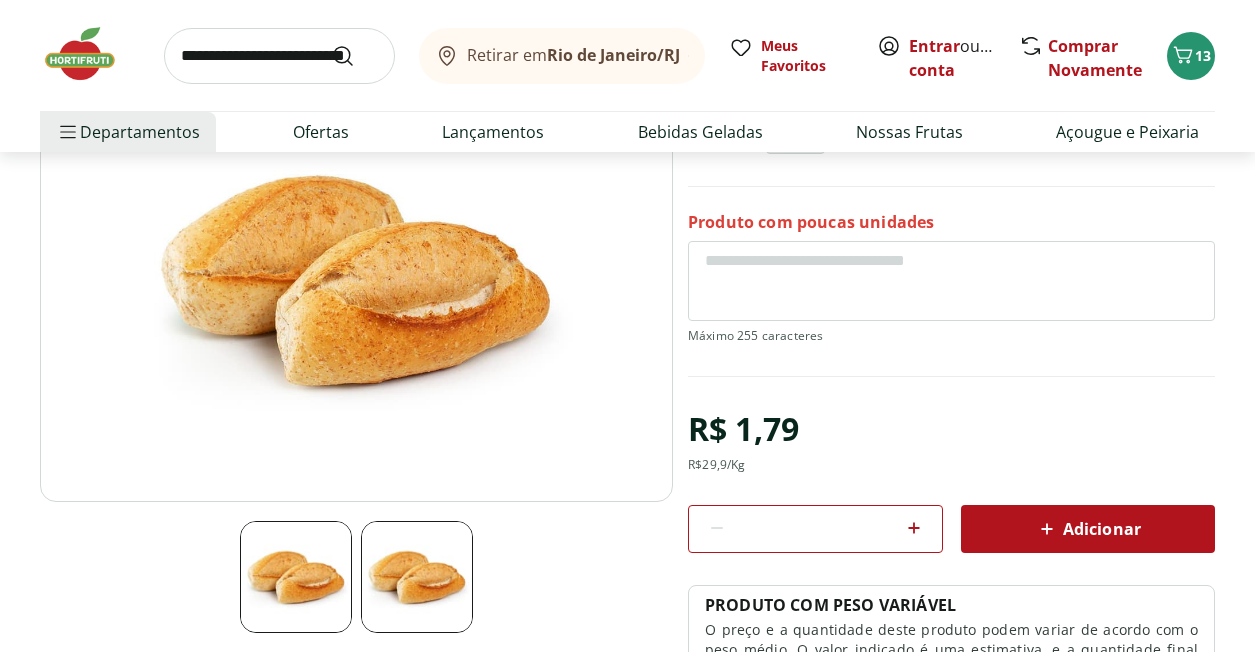 click 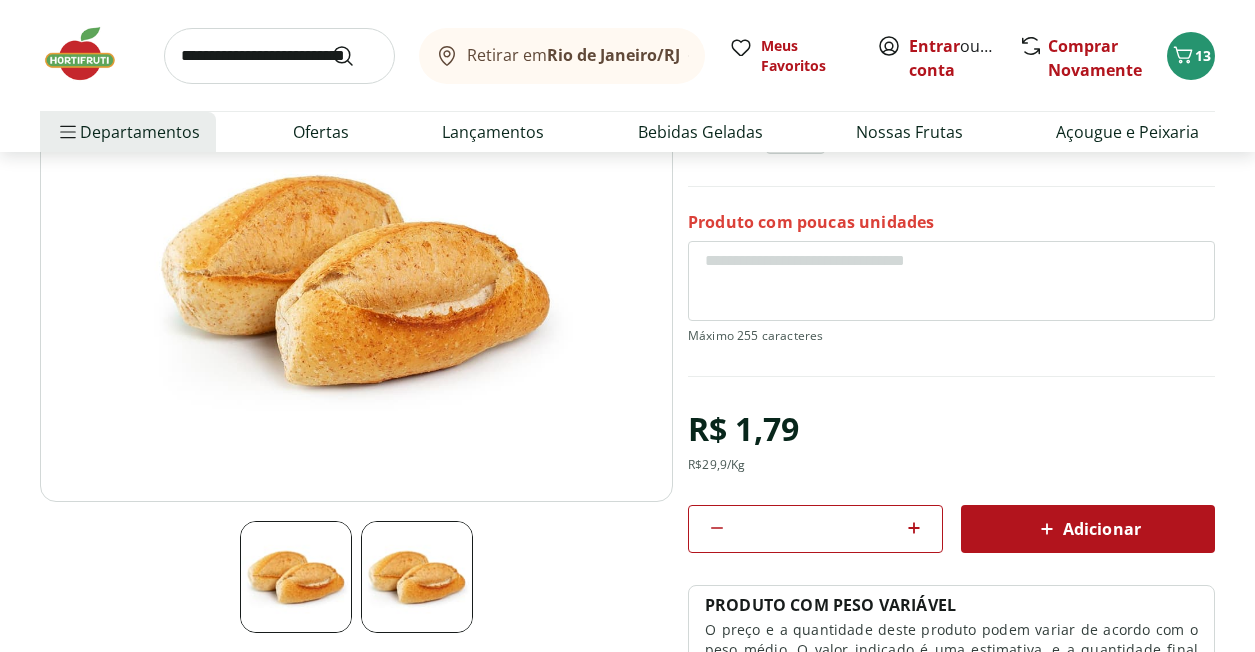 click 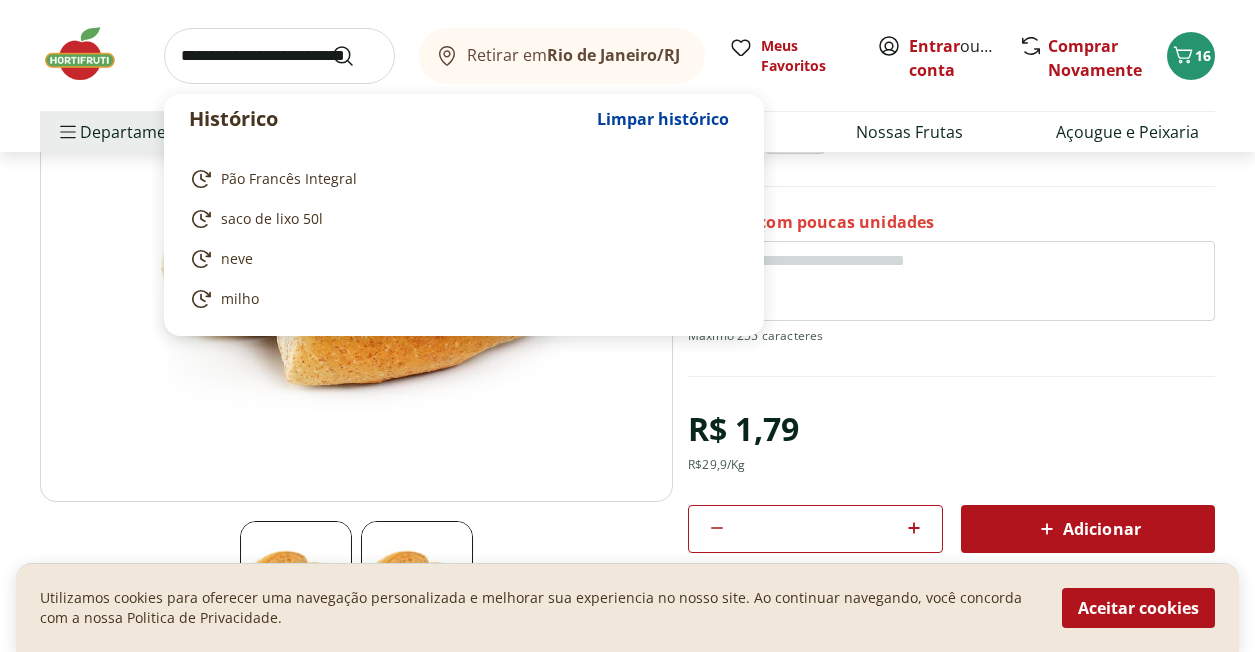 click at bounding box center (279, 56) 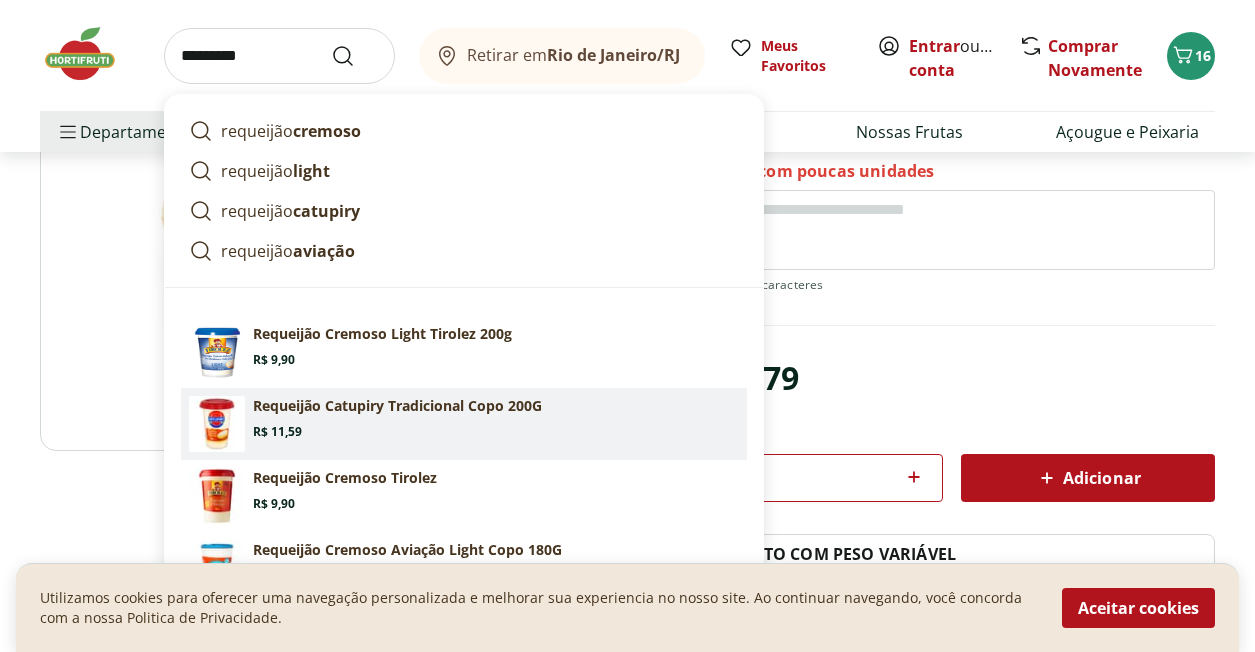 scroll, scrollTop: 300, scrollLeft: 0, axis: vertical 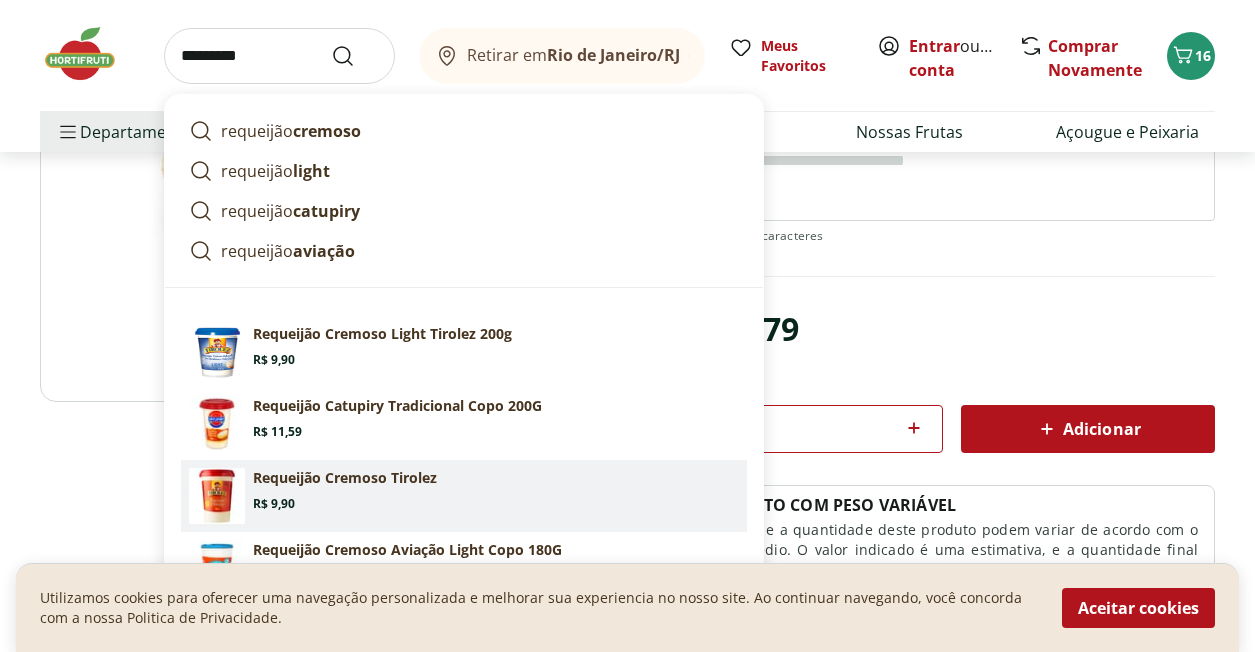 click on "Requeijão Cremoso Tirolez" at bounding box center [345, 478] 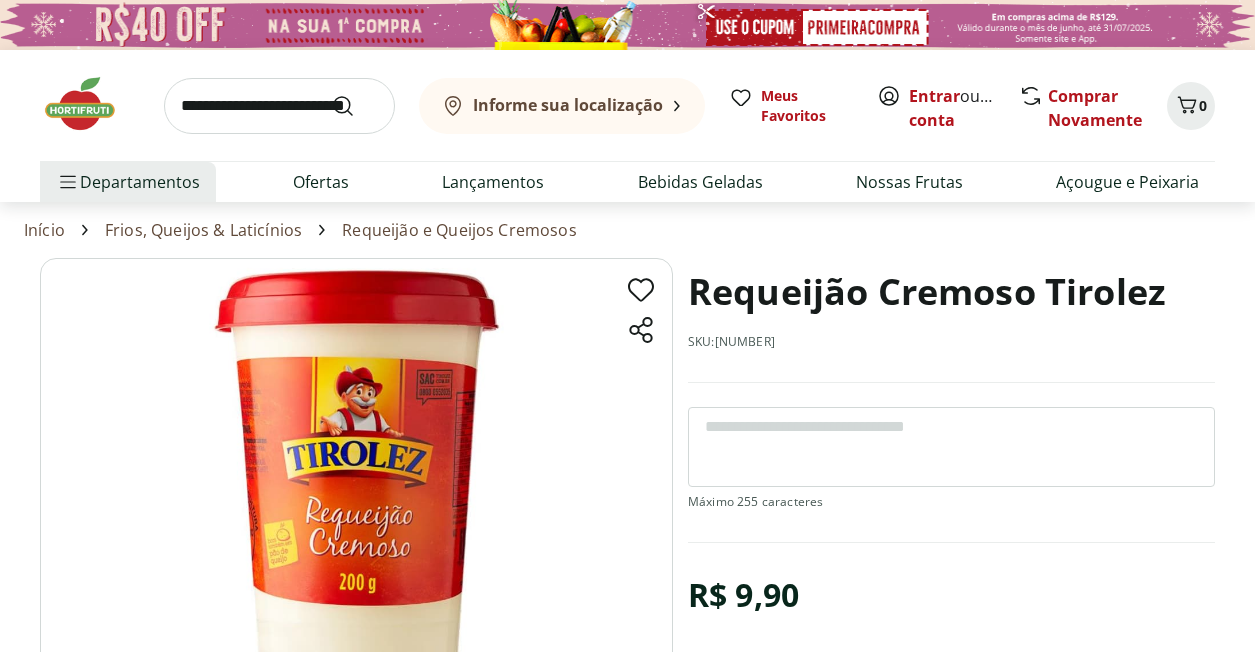 scroll, scrollTop: 0, scrollLeft: 0, axis: both 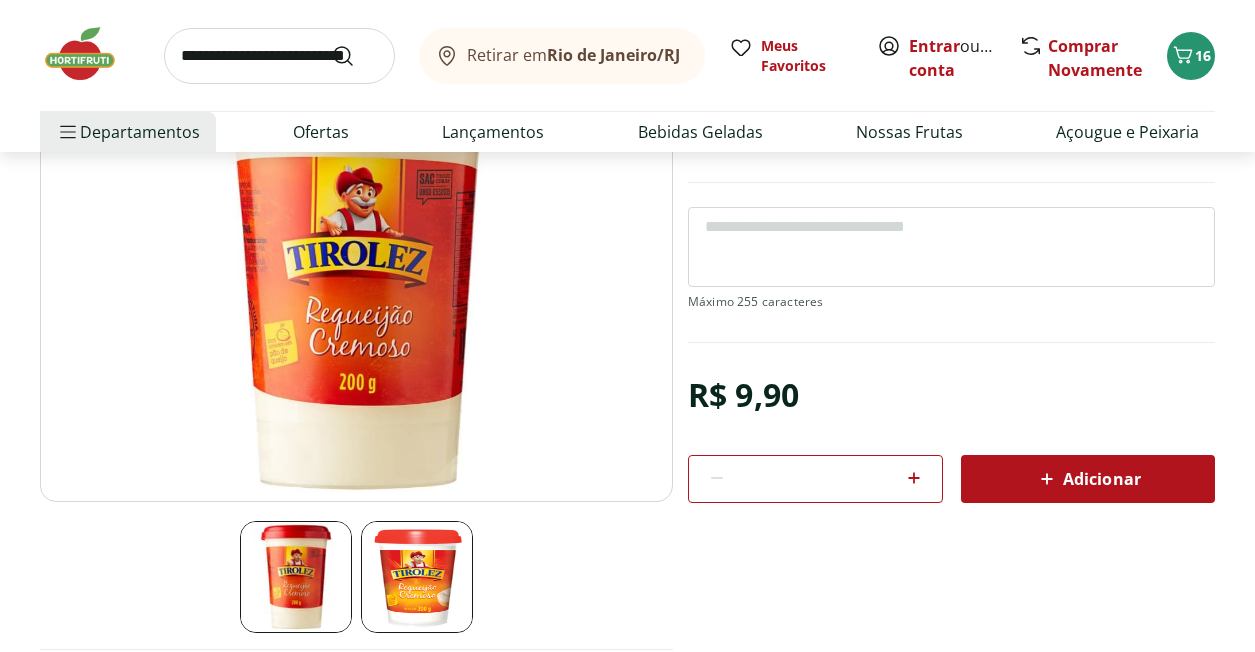 click on "Adicionar" at bounding box center (1088, 479) 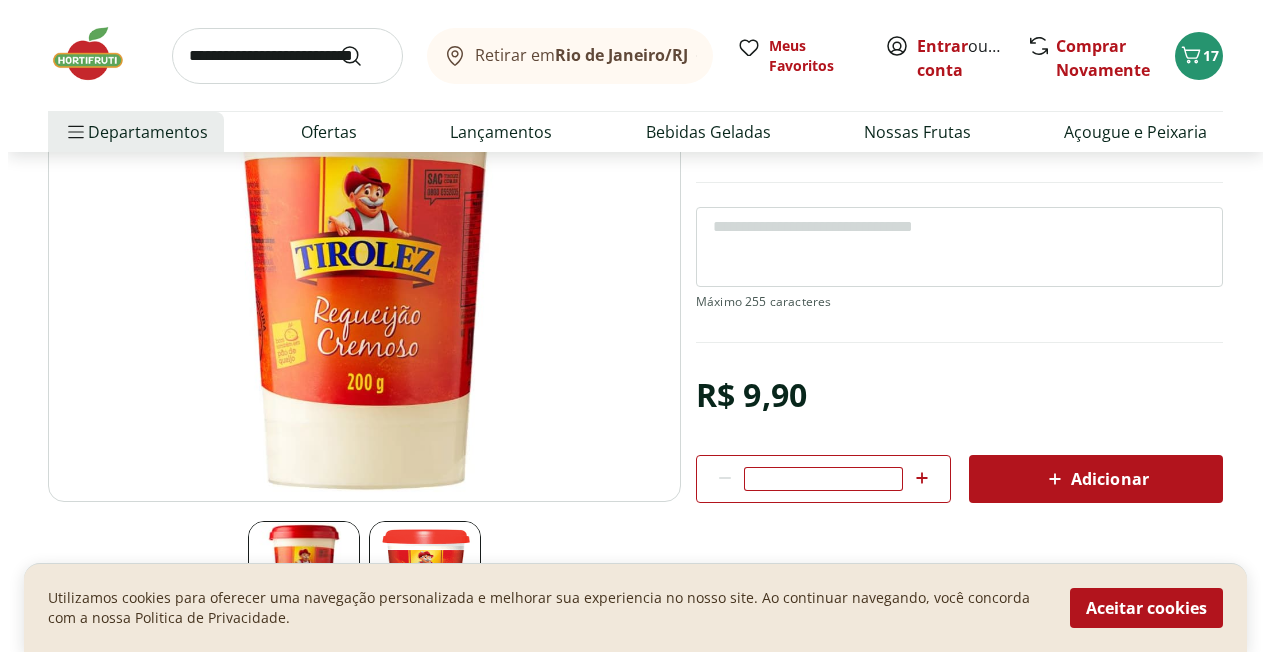 scroll, scrollTop: 0, scrollLeft: 0, axis: both 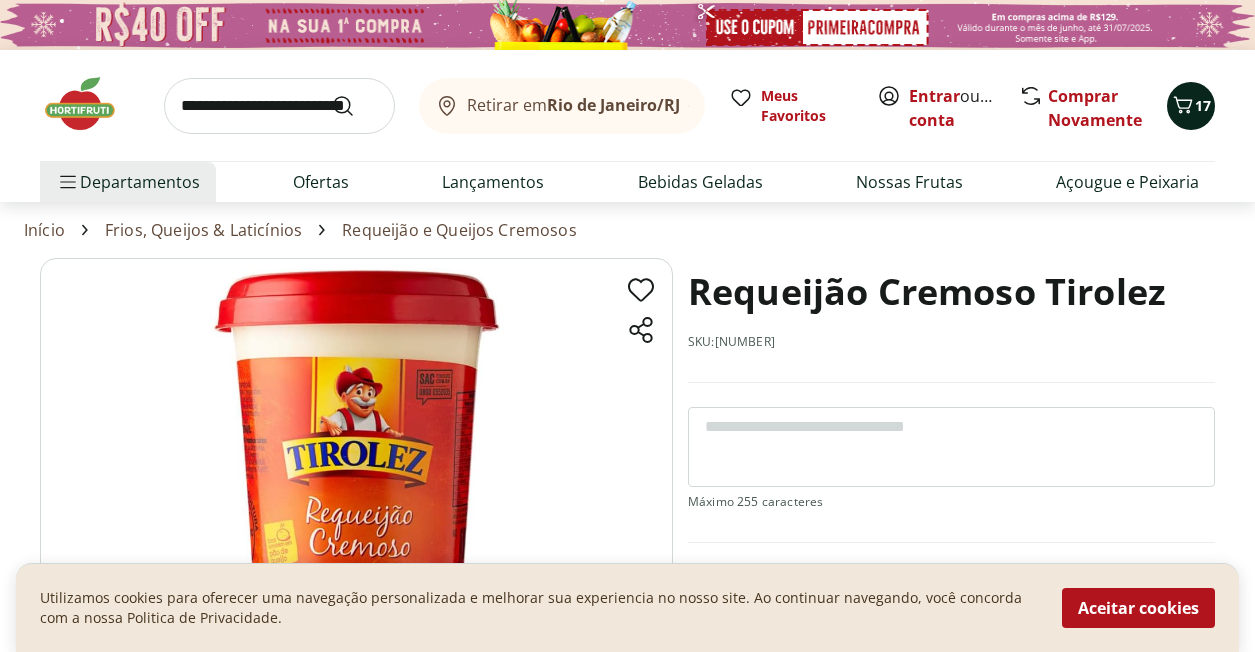 click on "17" at bounding box center [1203, 105] 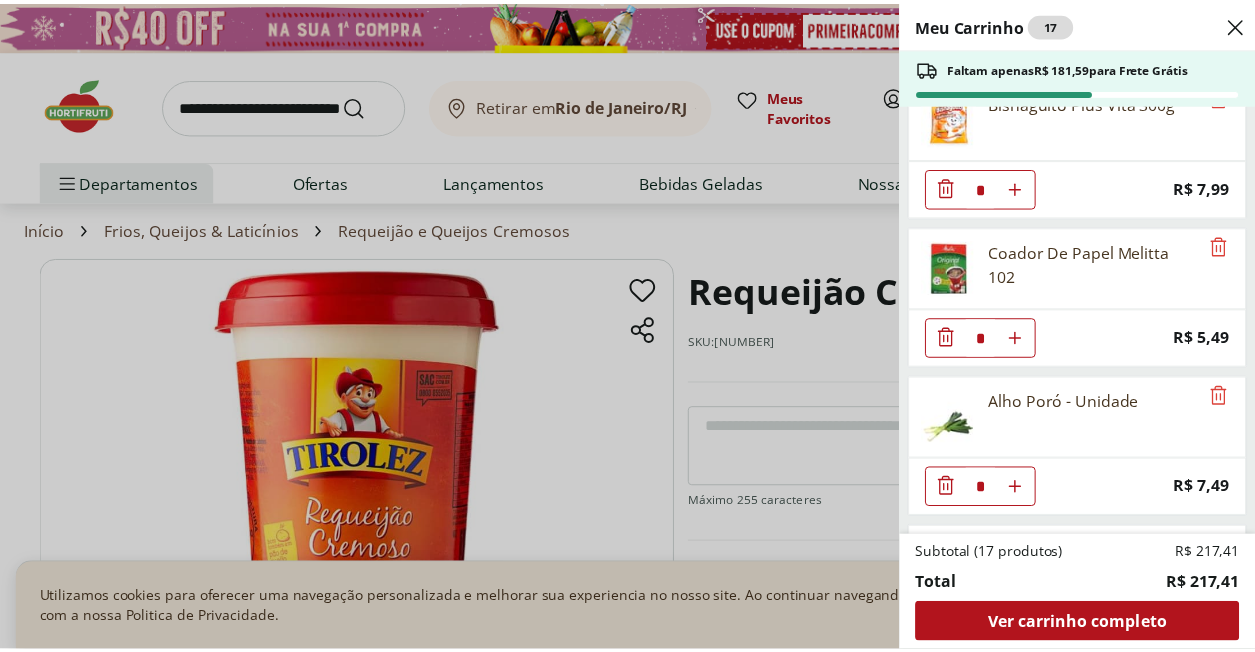 scroll, scrollTop: 1500, scrollLeft: 0, axis: vertical 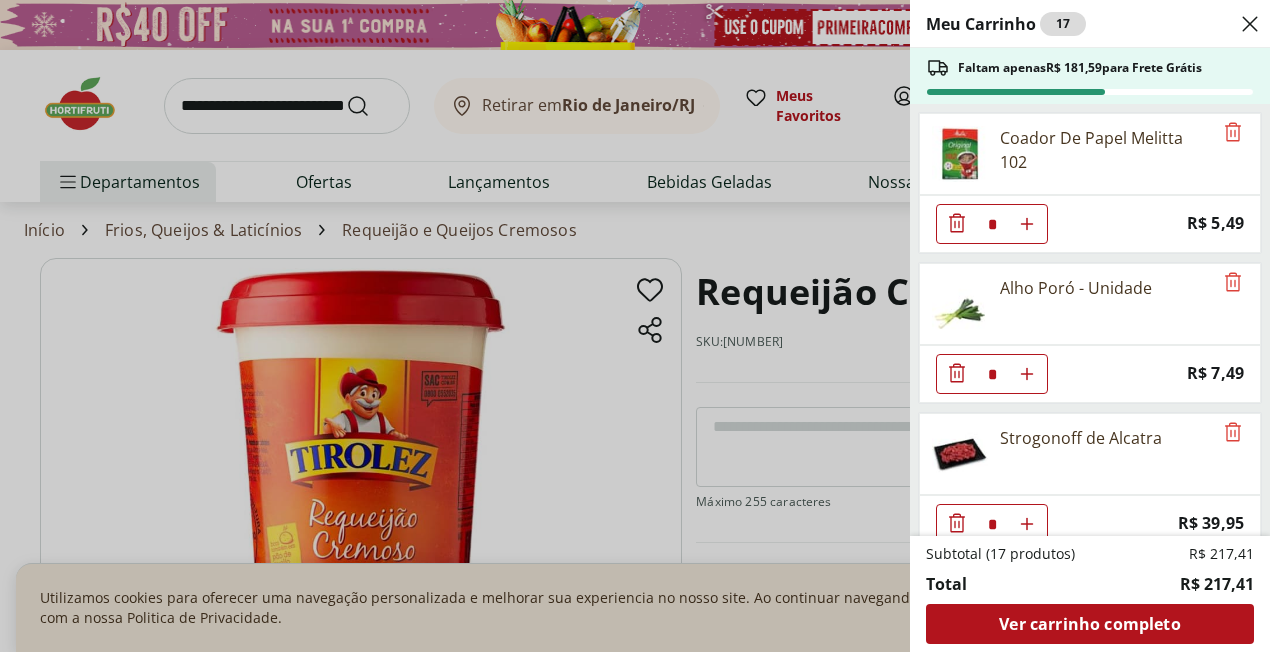 click on "Meu Carrinho 17 Faltam apenas  R$ 181,59  para Frete Grátis Pão Francês Integral * Price: R$ 1,79 Café Pilão Tradicional Almofada 500G * Price: R$ 36,99 Cebola Branca Cortadinha Pote * Price: R$ 5,29 Ervilha Congelada Natural Da Terra 300g * Price: R$ 11,99 Doce De Leite Puro Diet São Lourenço 210G * Price: R$ 25,99 Agrião Baby Leaf Hidrosol * Price: R$ 5,99 Requeijão Cremoso Tirolez * Price: R$ 9,90 Milho Verde Em Conserva Bonduelle Lata 200G * Price: R$ 8,79 Saco para Lixo Super Forte 50L Dover Roll 20 unidades * Price: R$ 31,99 Bisnaguito Plus Vita 300g * Price: R$ 7,99 Coador De Papel Melitta 102 * Price: R$ 5,49 Alho Poró - Unidade * Price: R$ 7,49 Strogonoff de Alcatra * Price: R$ 39,95 Paio Sadia Perdigão * Price: R$ 4,29 Subtotal (17 produtos) R$ 217,41 Total R$ 217,41 Ver carrinho completo" at bounding box center [635, 326] 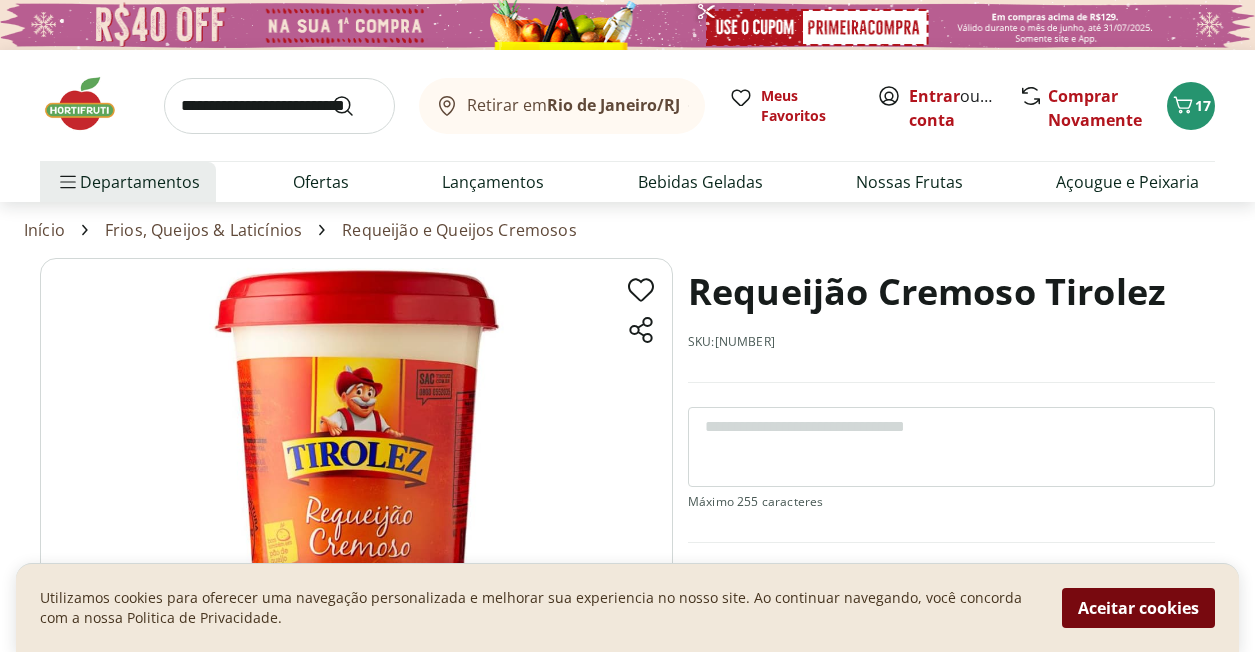 click on "Aceitar cookies" at bounding box center [1138, 608] 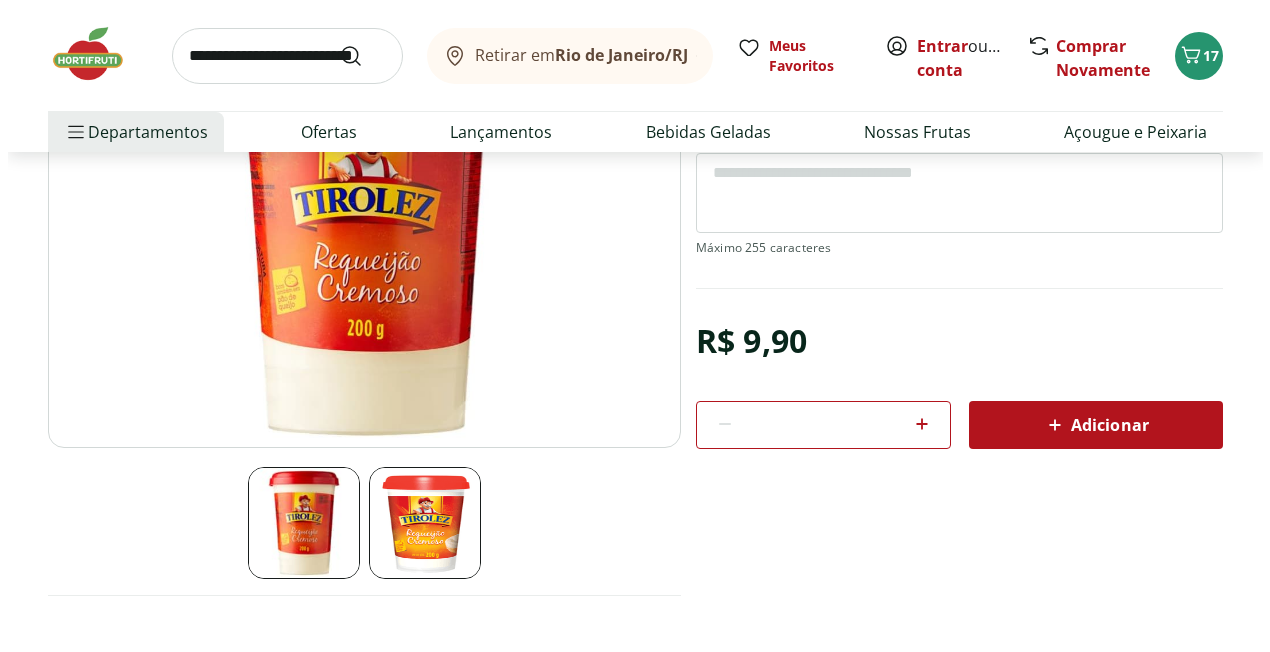 scroll, scrollTop: 300, scrollLeft: 0, axis: vertical 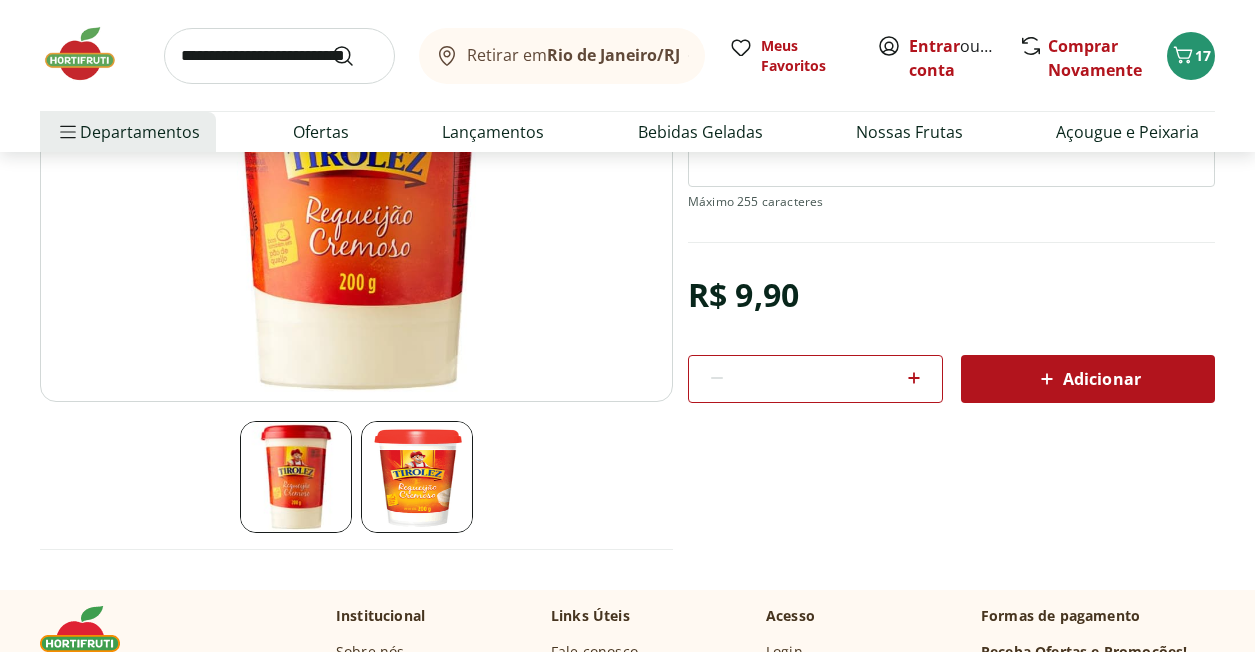 drag, startPoint x: 1112, startPoint y: 399, endPoint x: 1117, endPoint y: 412, distance: 13.928389 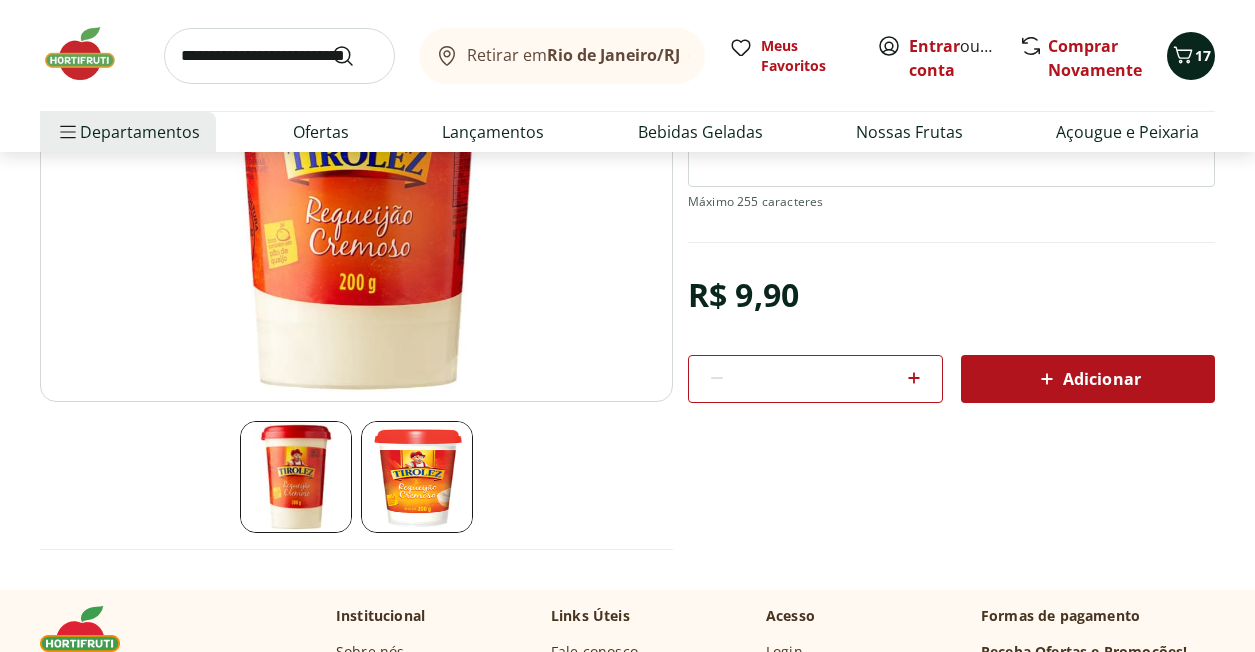 click at bounding box center (1183, 56) 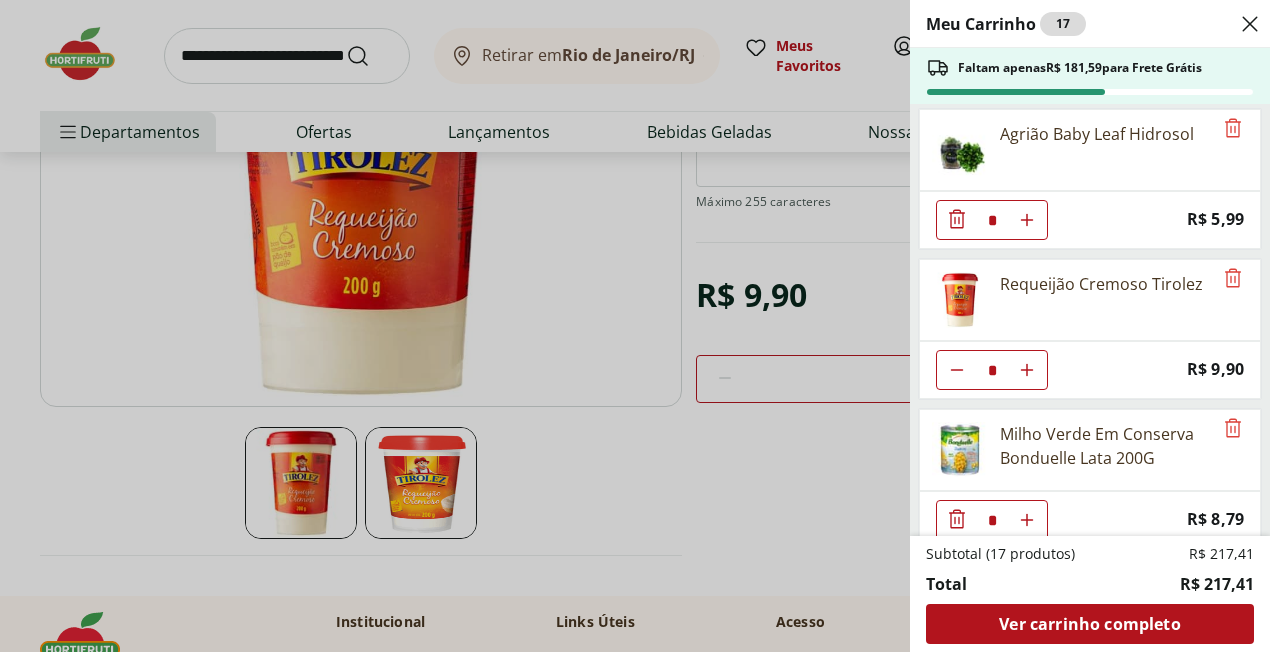 scroll, scrollTop: 900, scrollLeft: 0, axis: vertical 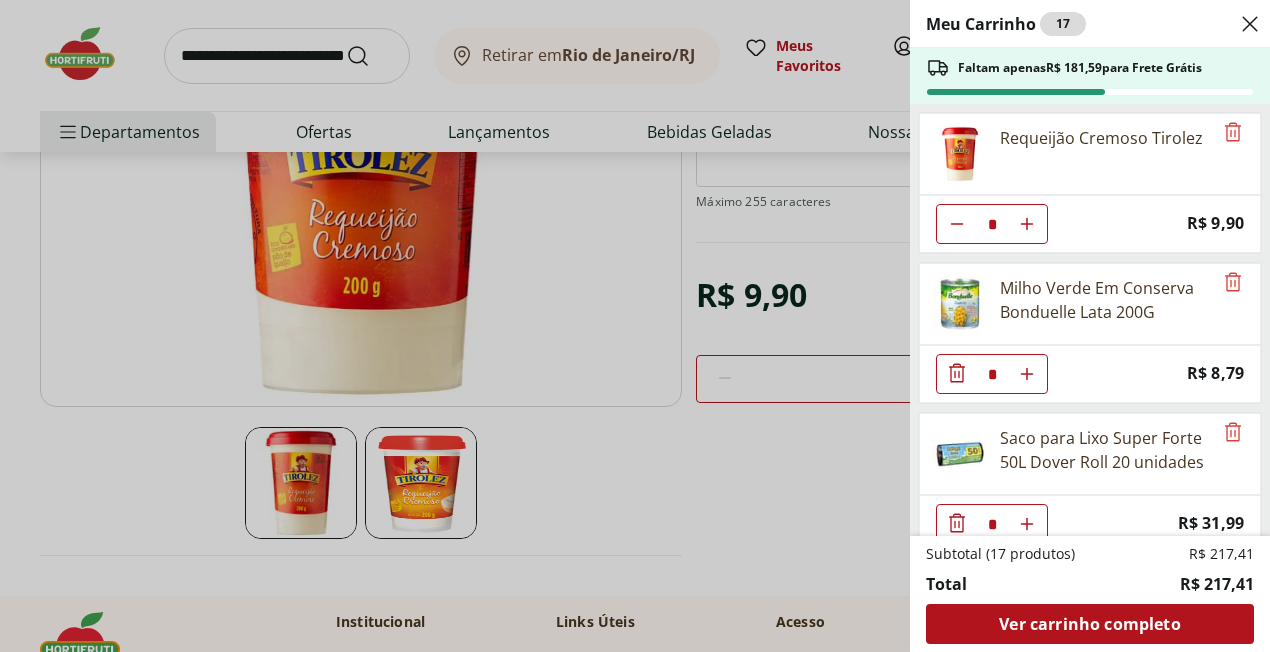 click at bounding box center (957, -676) 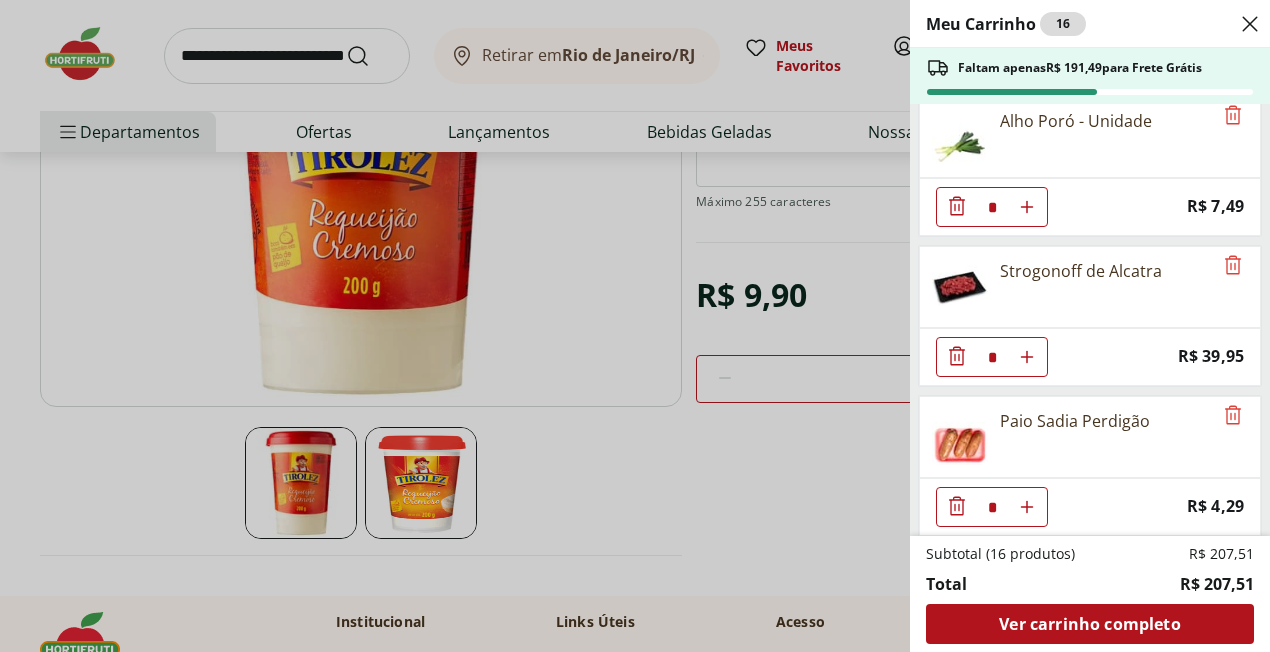 scroll, scrollTop: 1676, scrollLeft: 0, axis: vertical 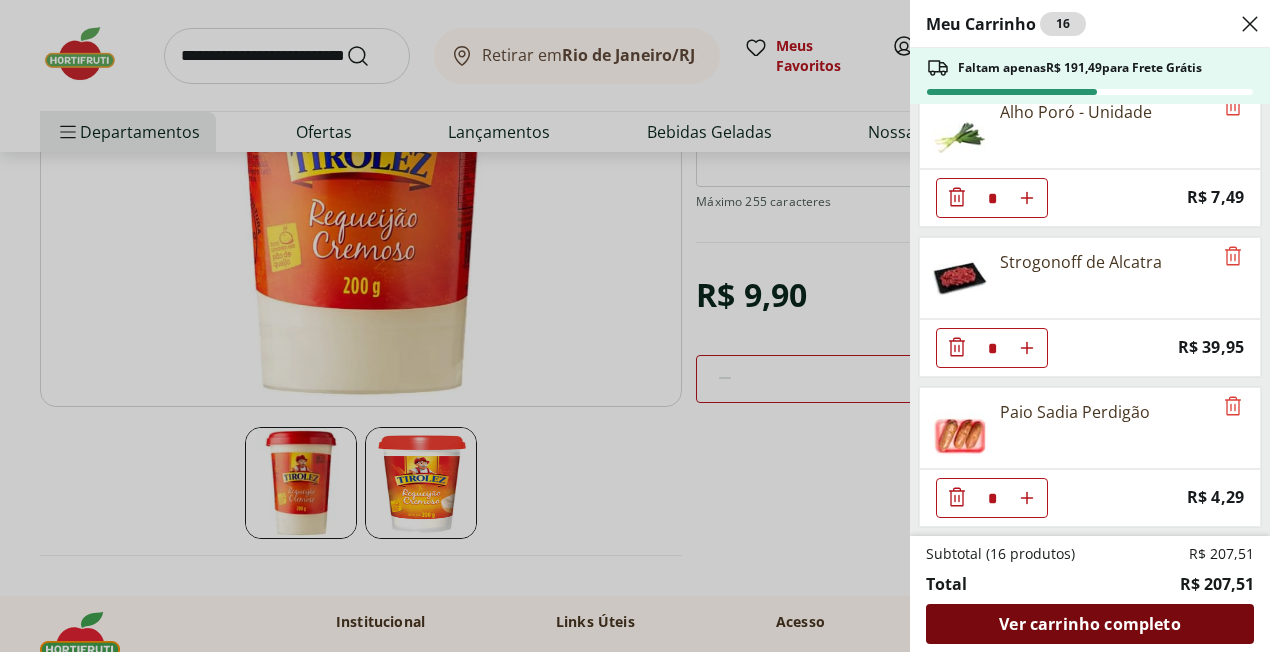 click on "Ver carrinho completo" at bounding box center [1089, 624] 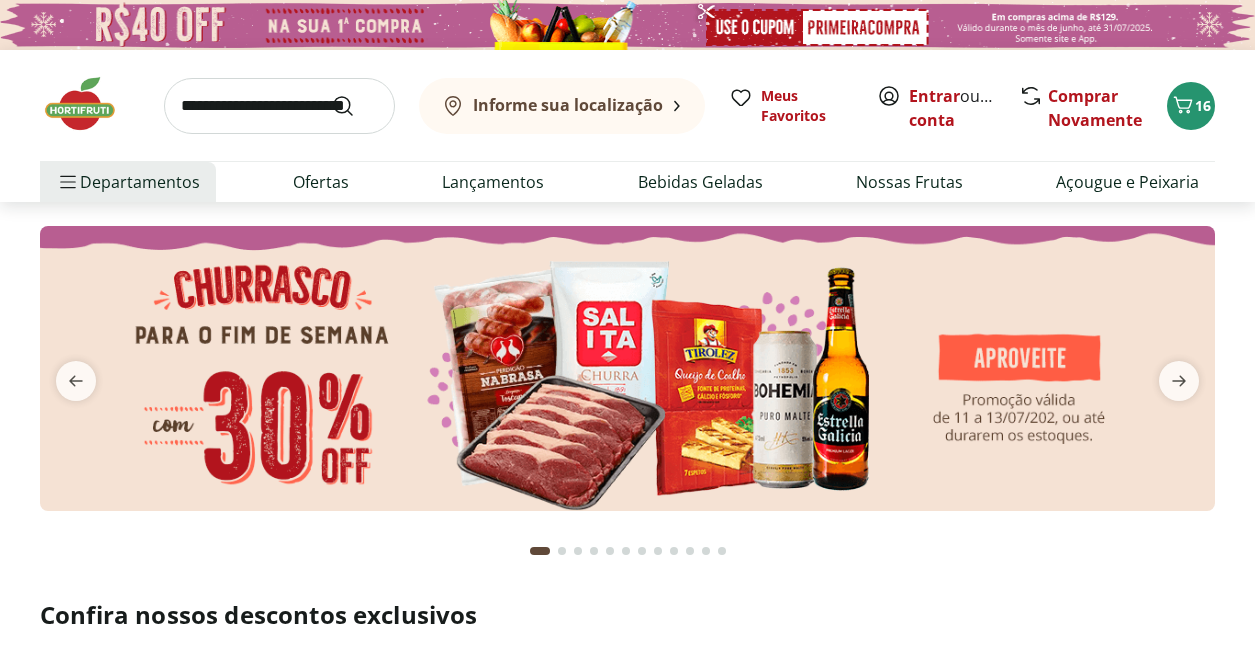 scroll, scrollTop: 0, scrollLeft: 0, axis: both 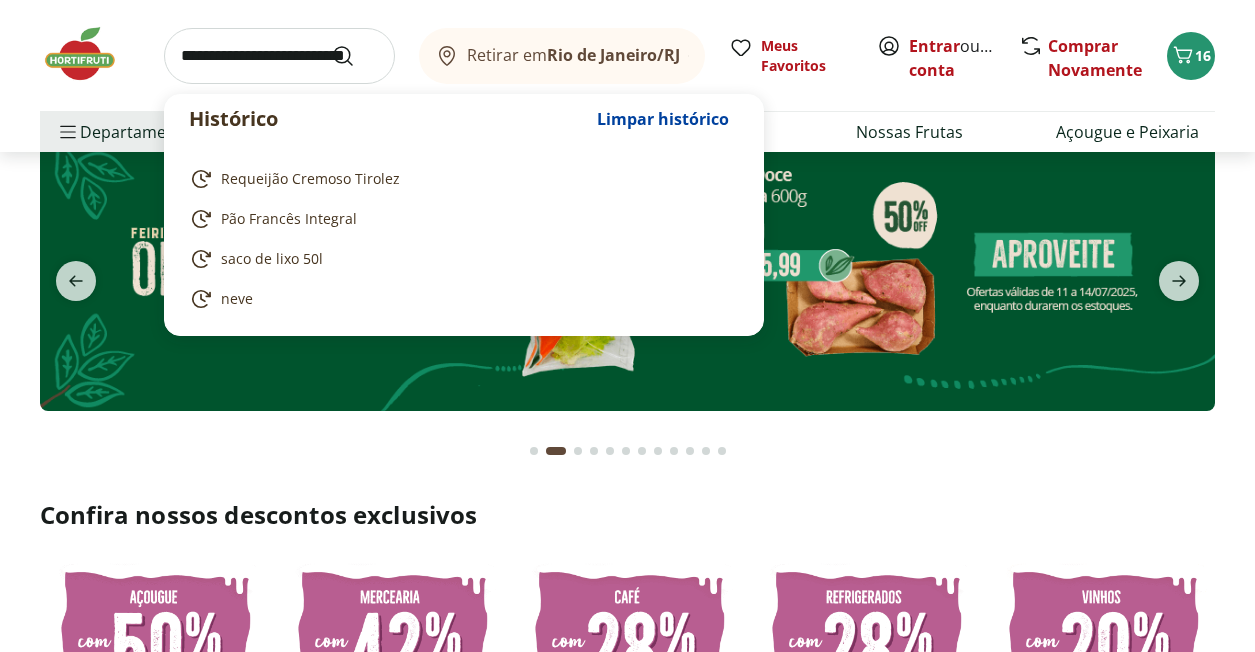 click at bounding box center (279, 56) 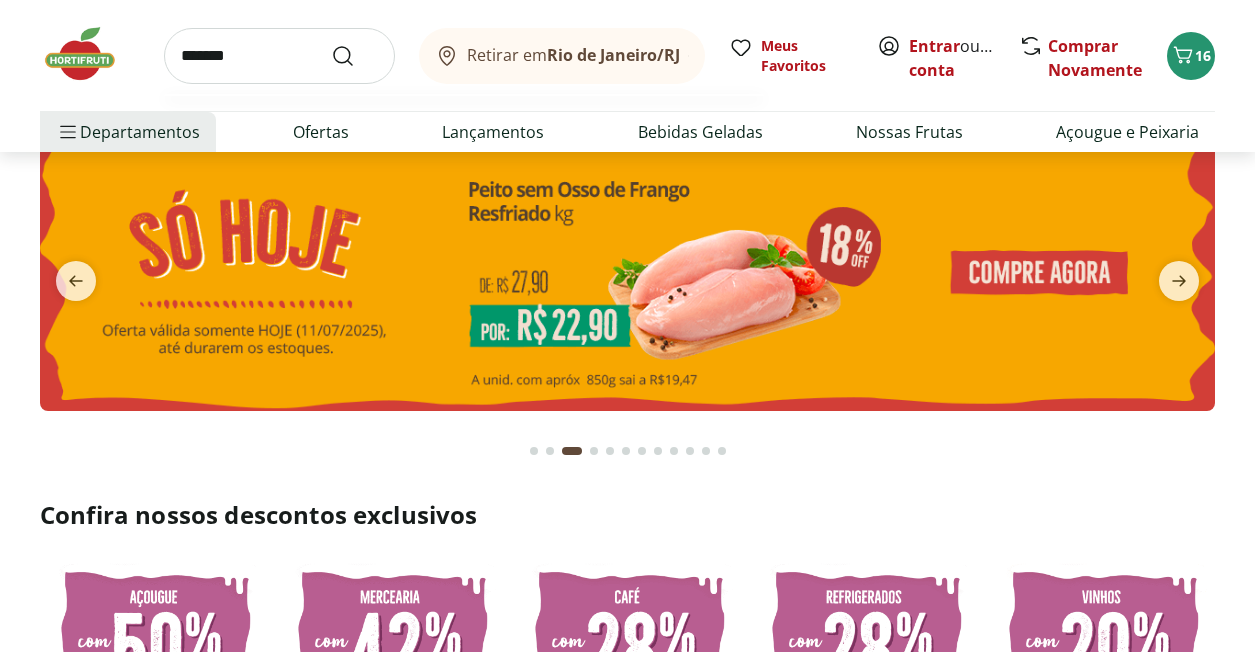 type on "*******" 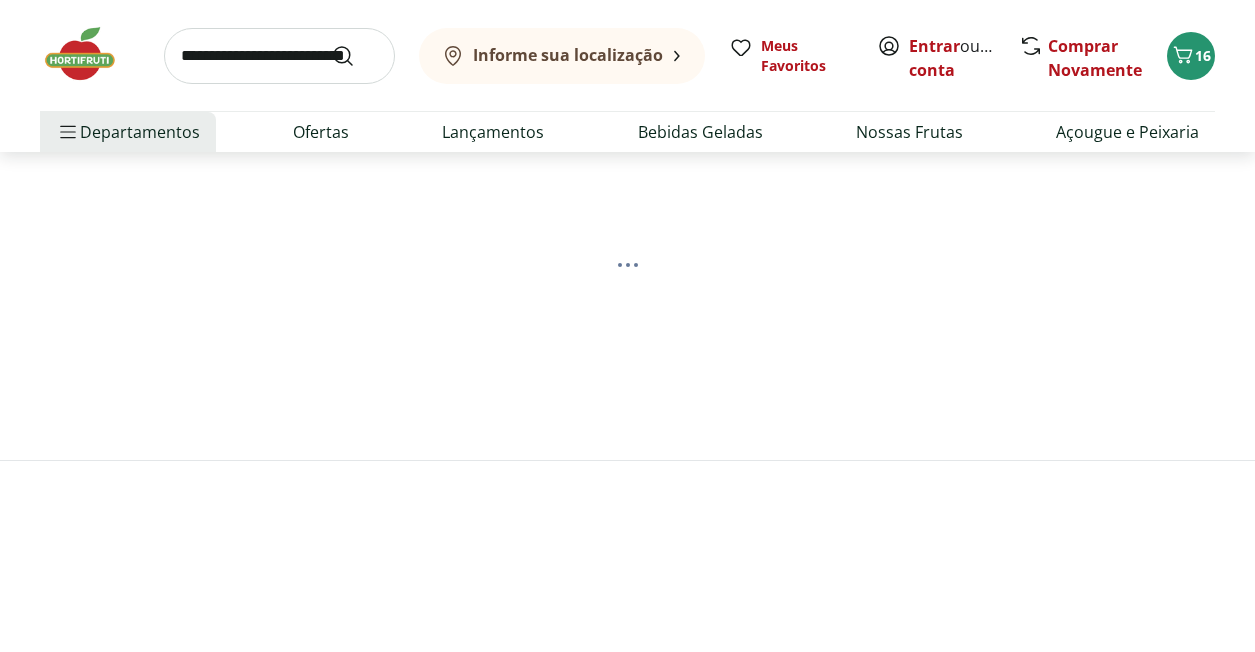 scroll, scrollTop: 0, scrollLeft: 0, axis: both 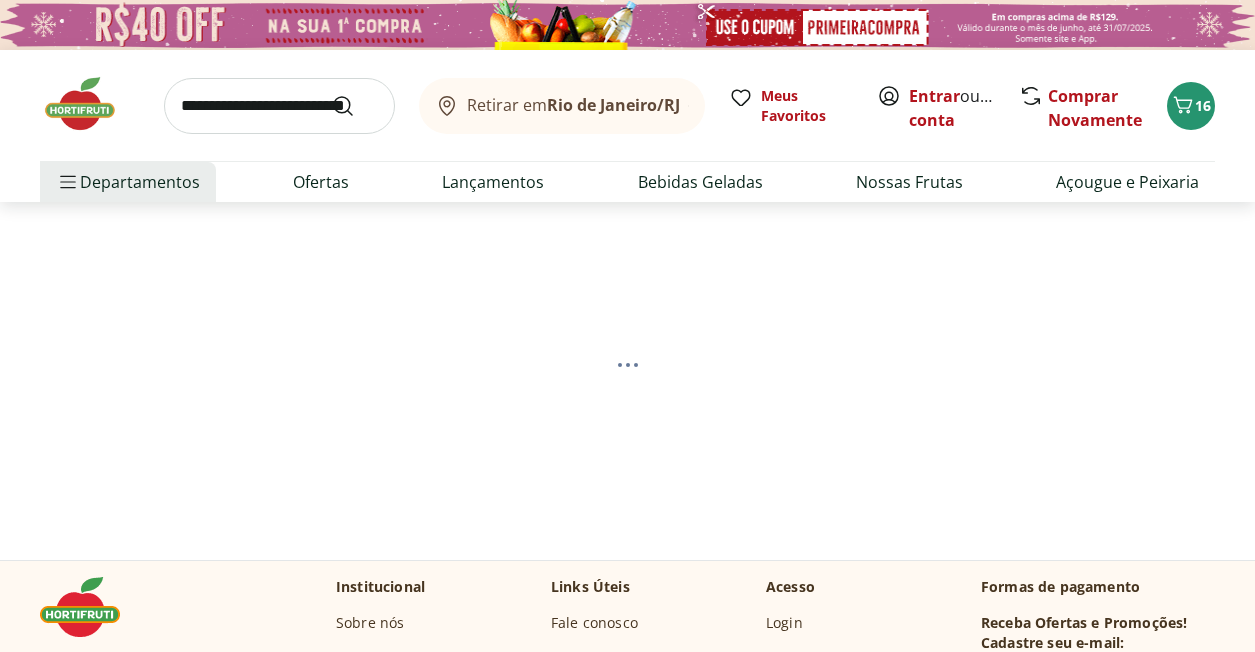 select on "**********" 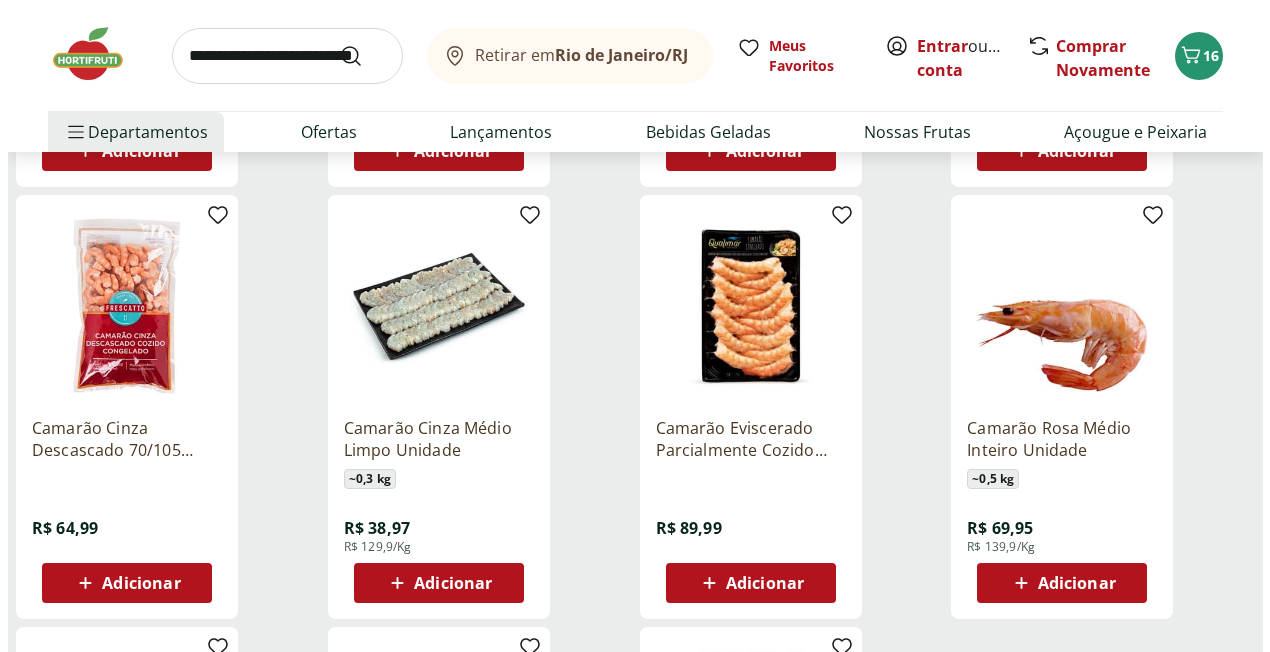 scroll, scrollTop: 600, scrollLeft: 0, axis: vertical 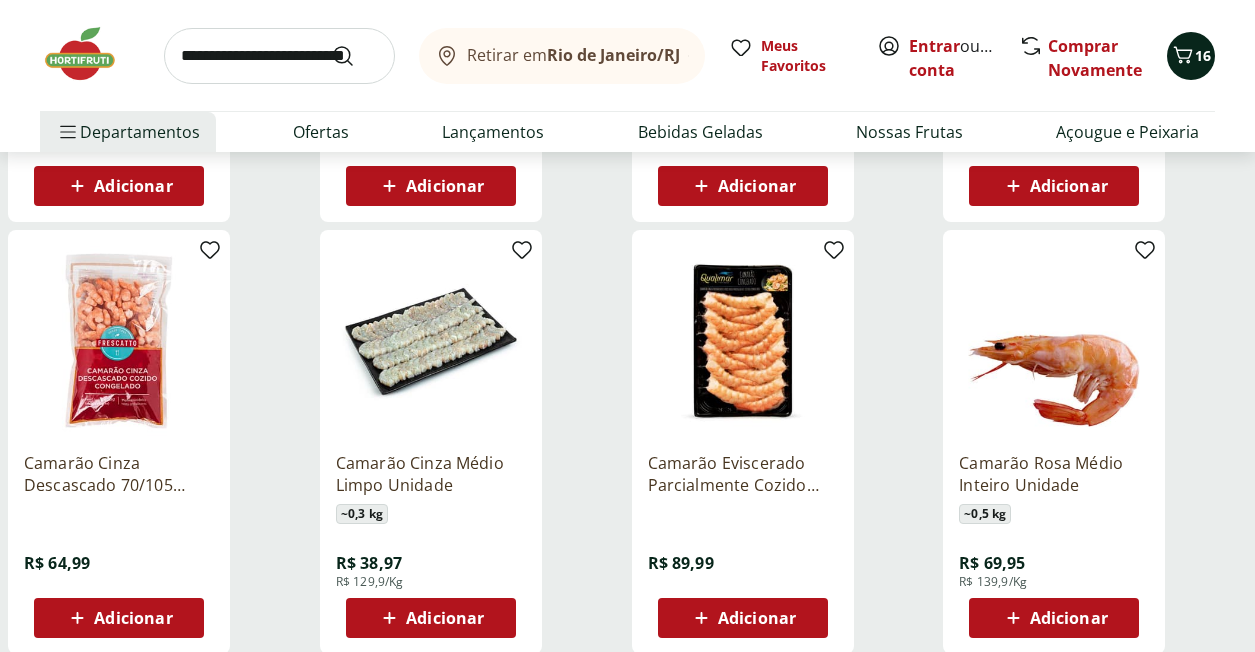 click 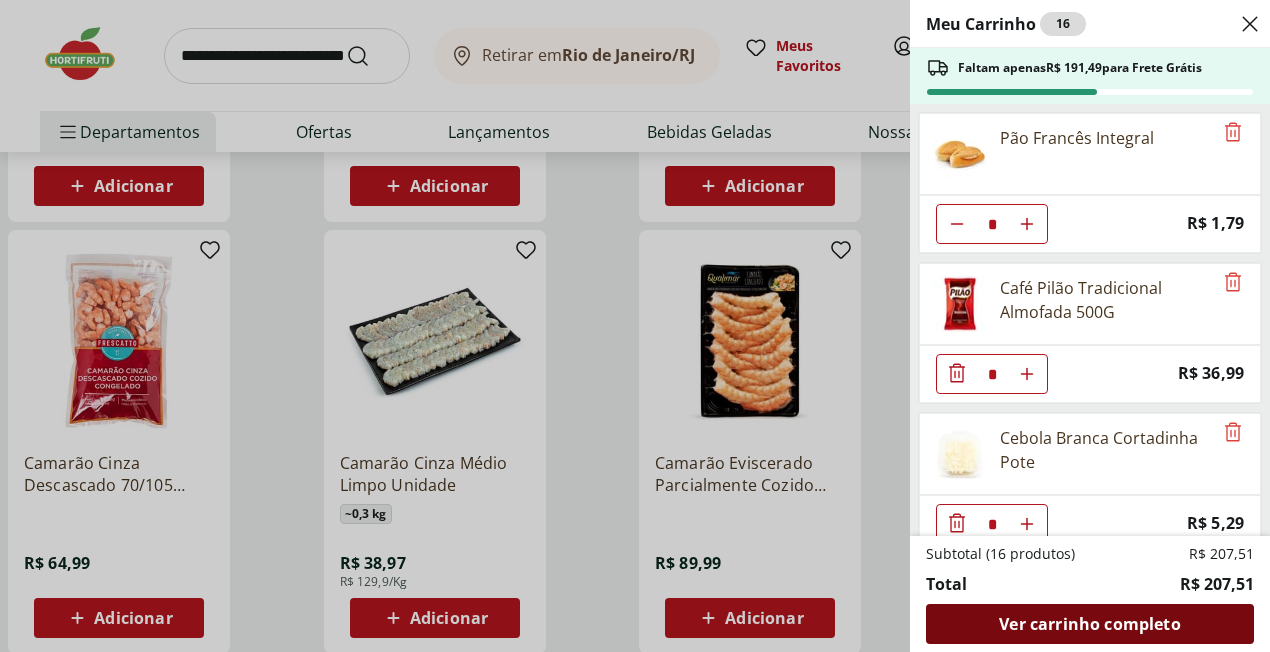 click on "Ver carrinho completo" at bounding box center [1089, 624] 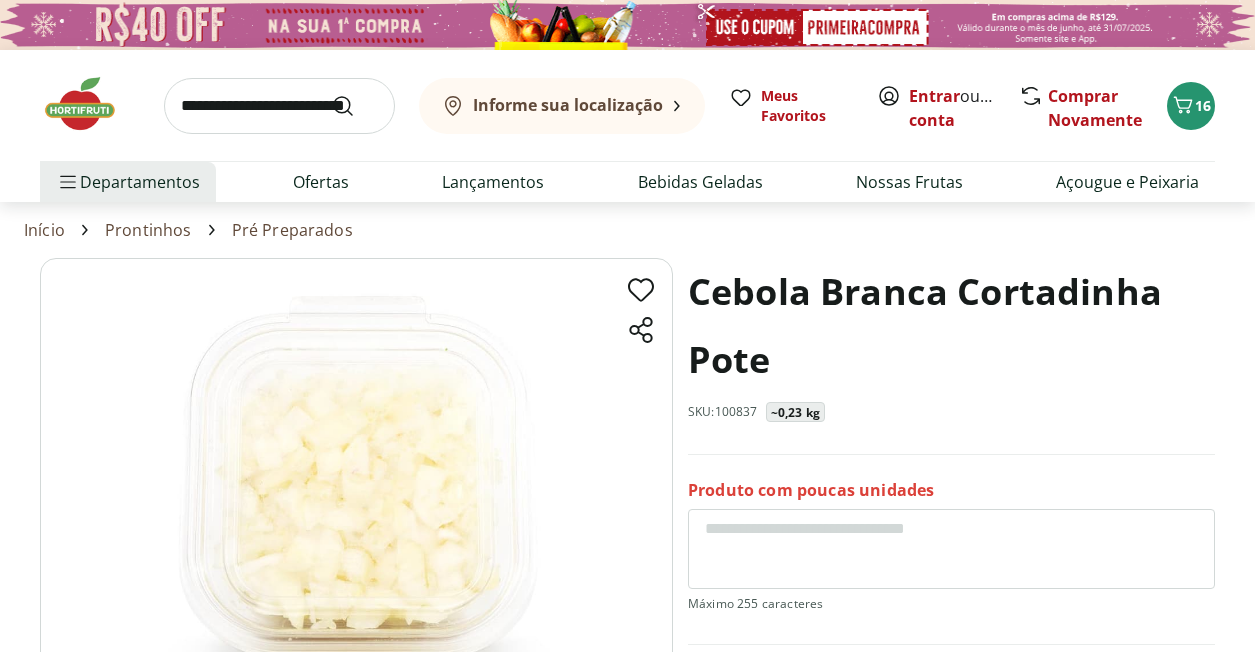 scroll, scrollTop: 0, scrollLeft: 0, axis: both 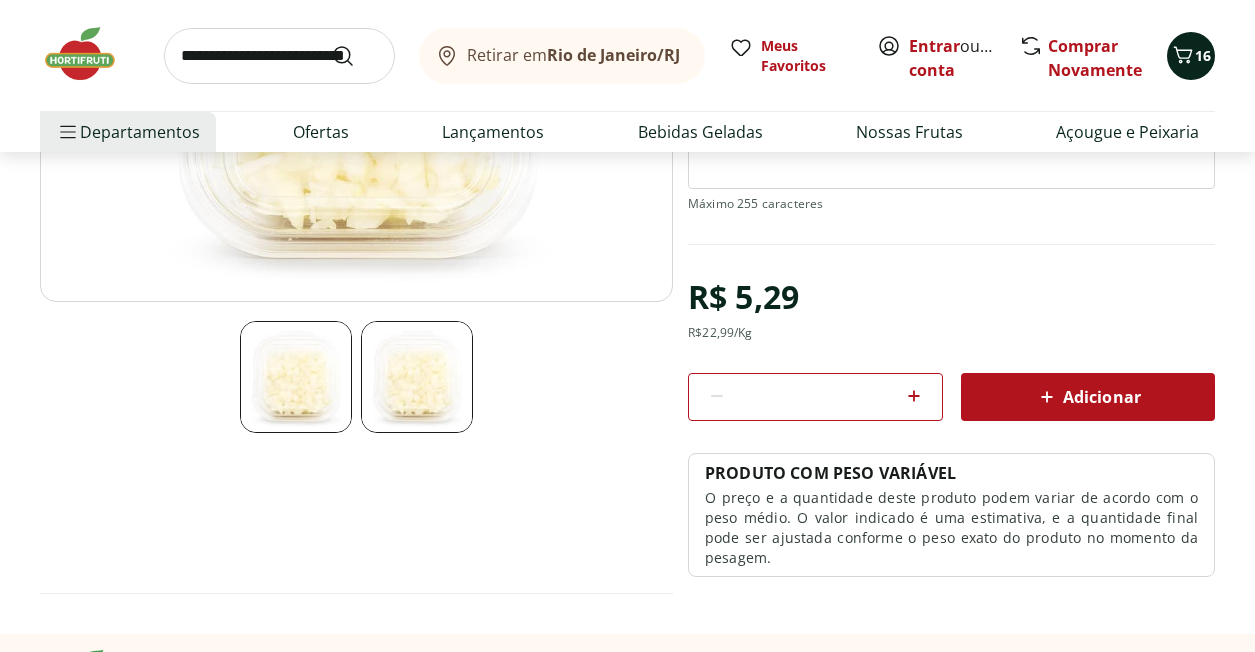 click on "16" at bounding box center (1191, 56) 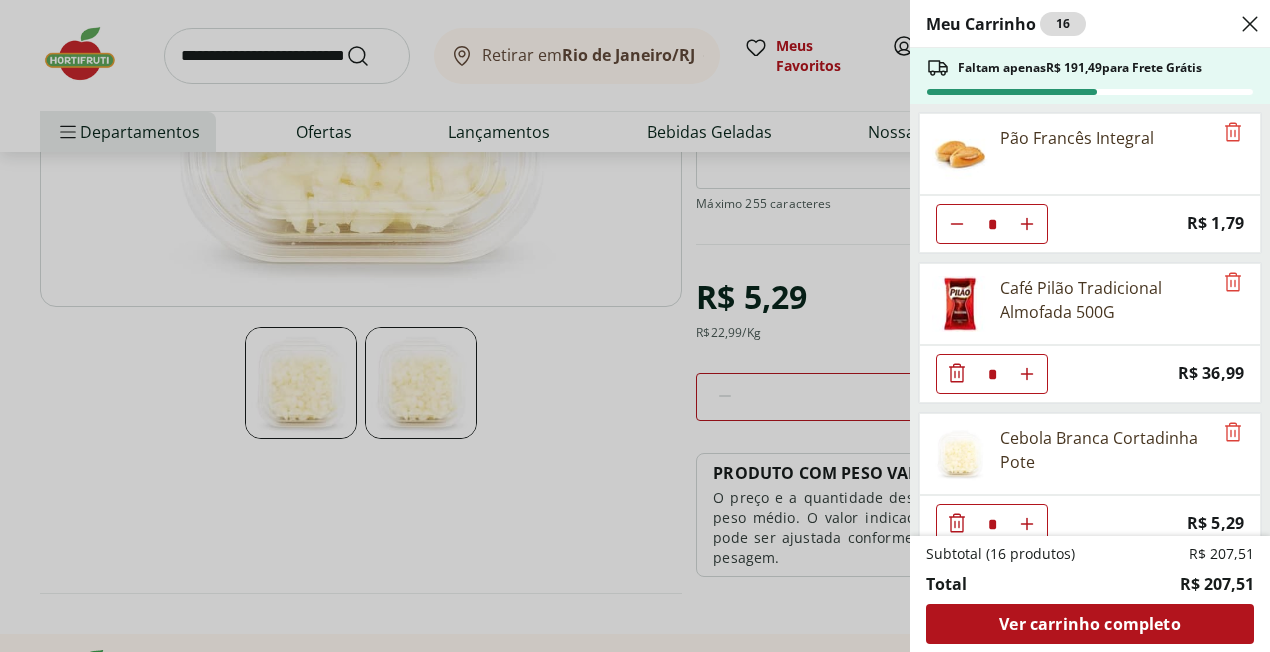 click 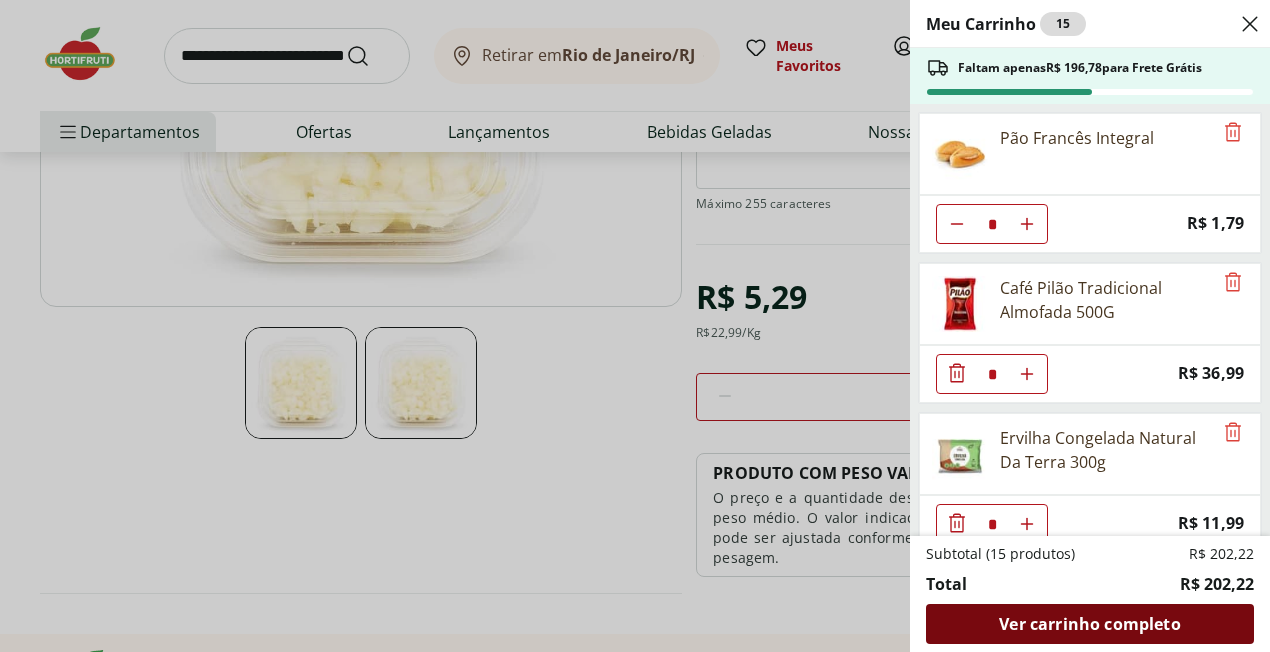 click on "Ver carrinho completo" at bounding box center [1089, 624] 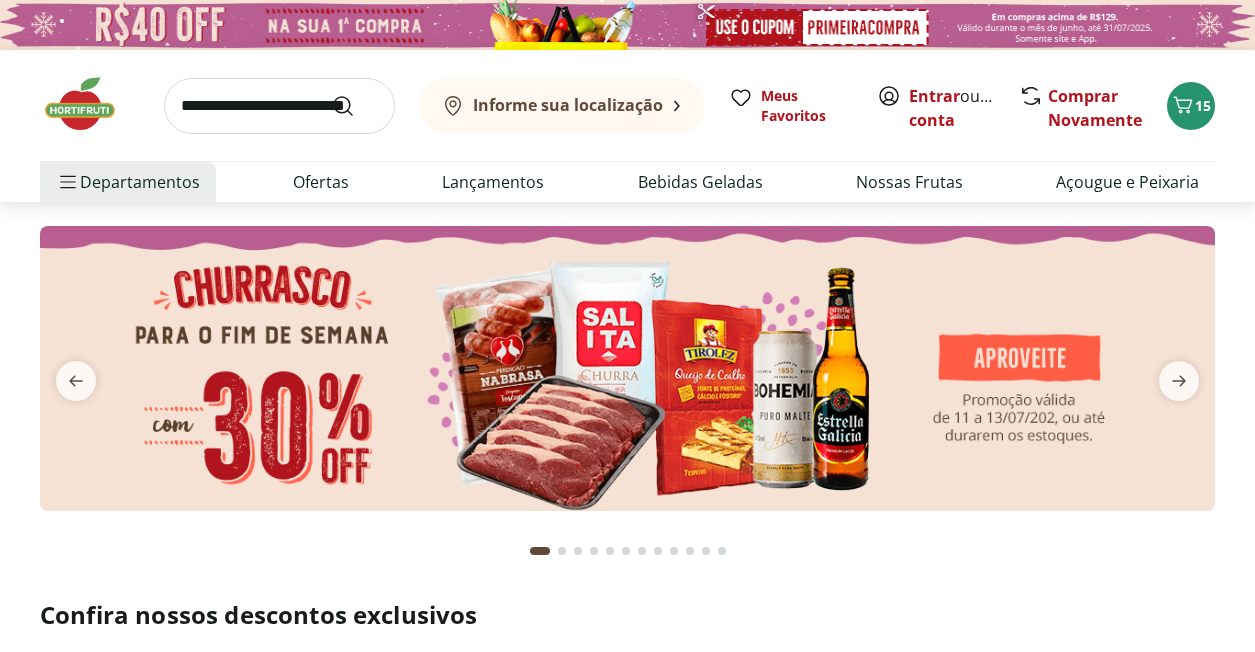 scroll, scrollTop: 0, scrollLeft: 0, axis: both 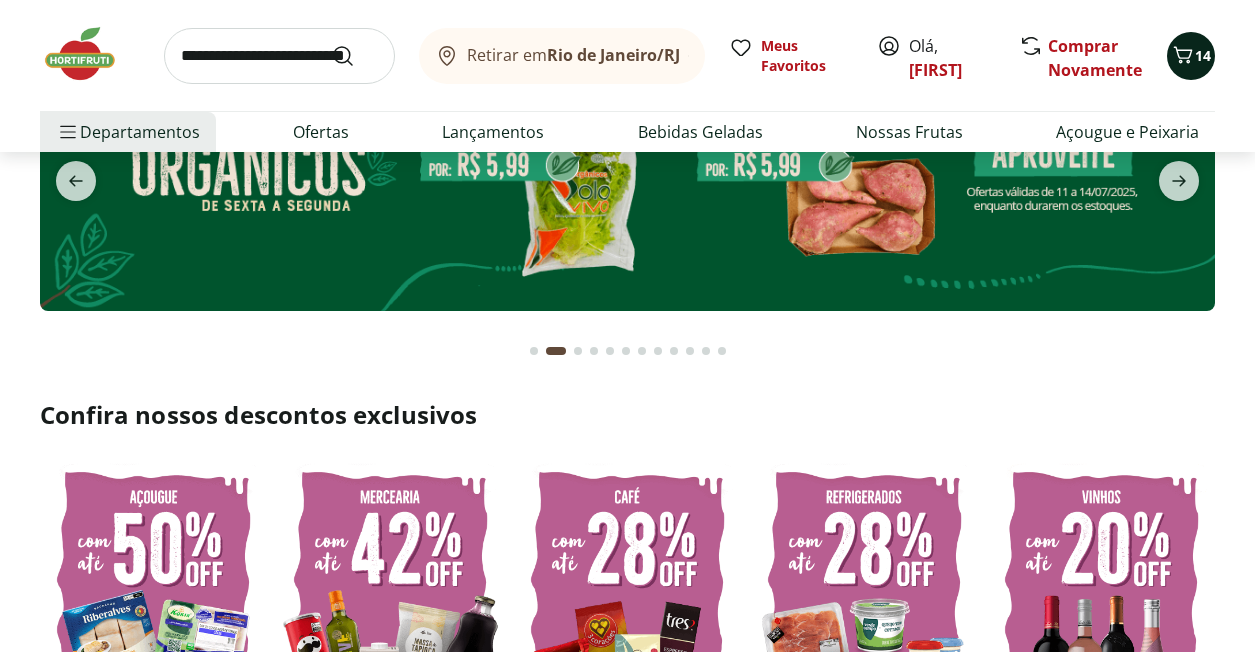 click 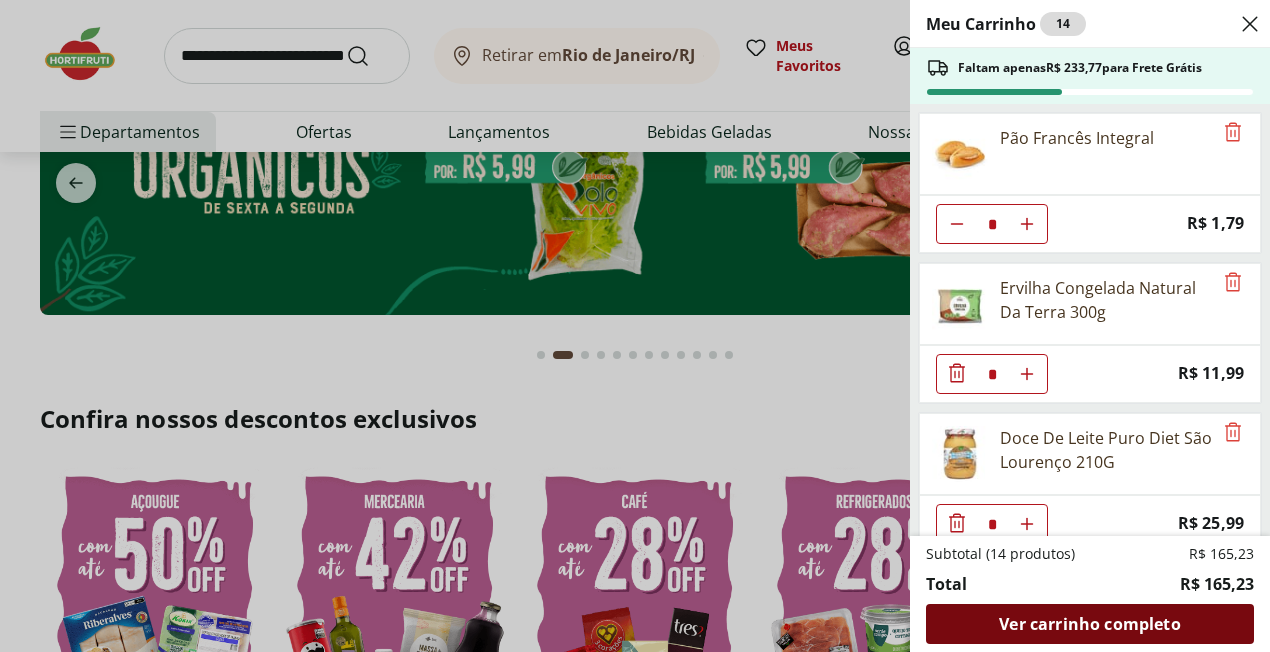 click on "Ver carrinho completo" at bounding box center (1089, 624) 